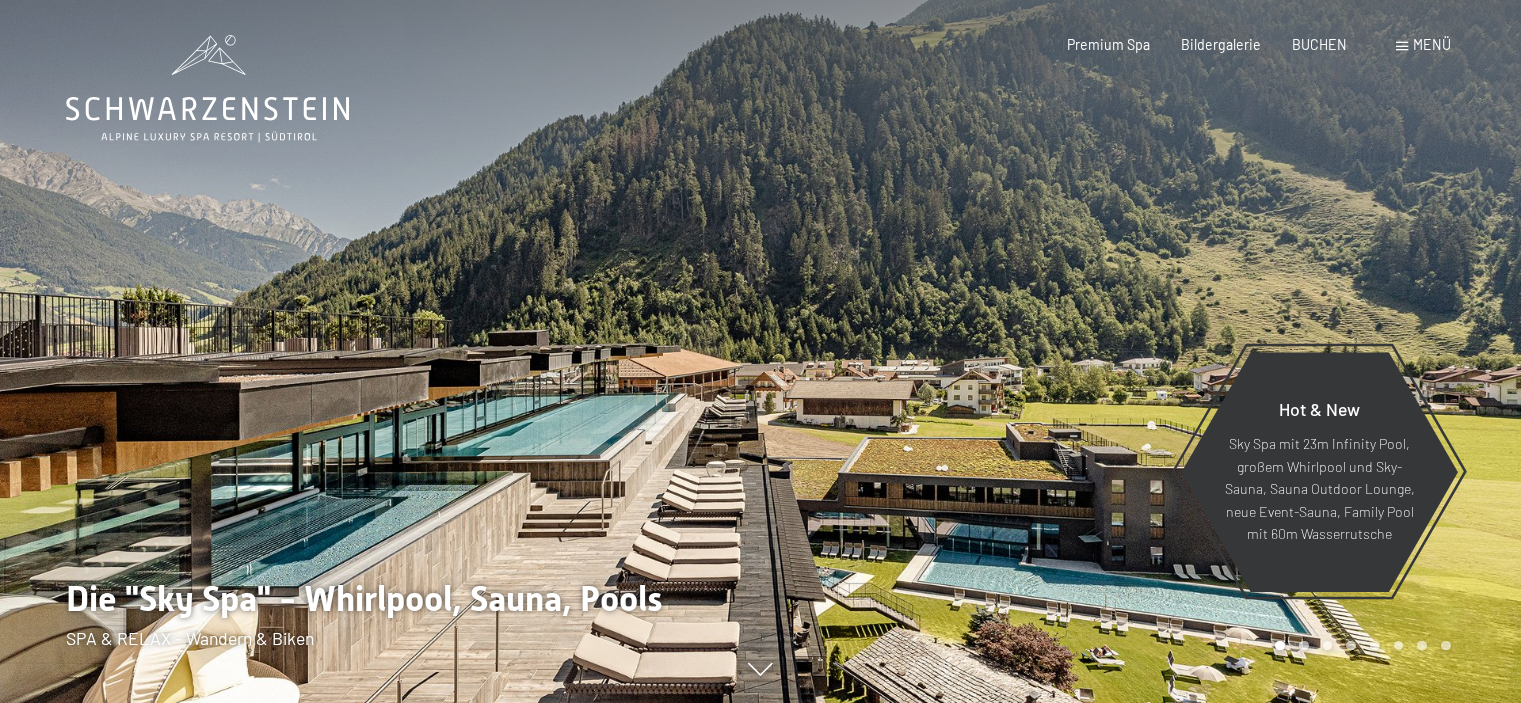 scroll, scrollTop: 0, scrollLeft: 0, axis: both 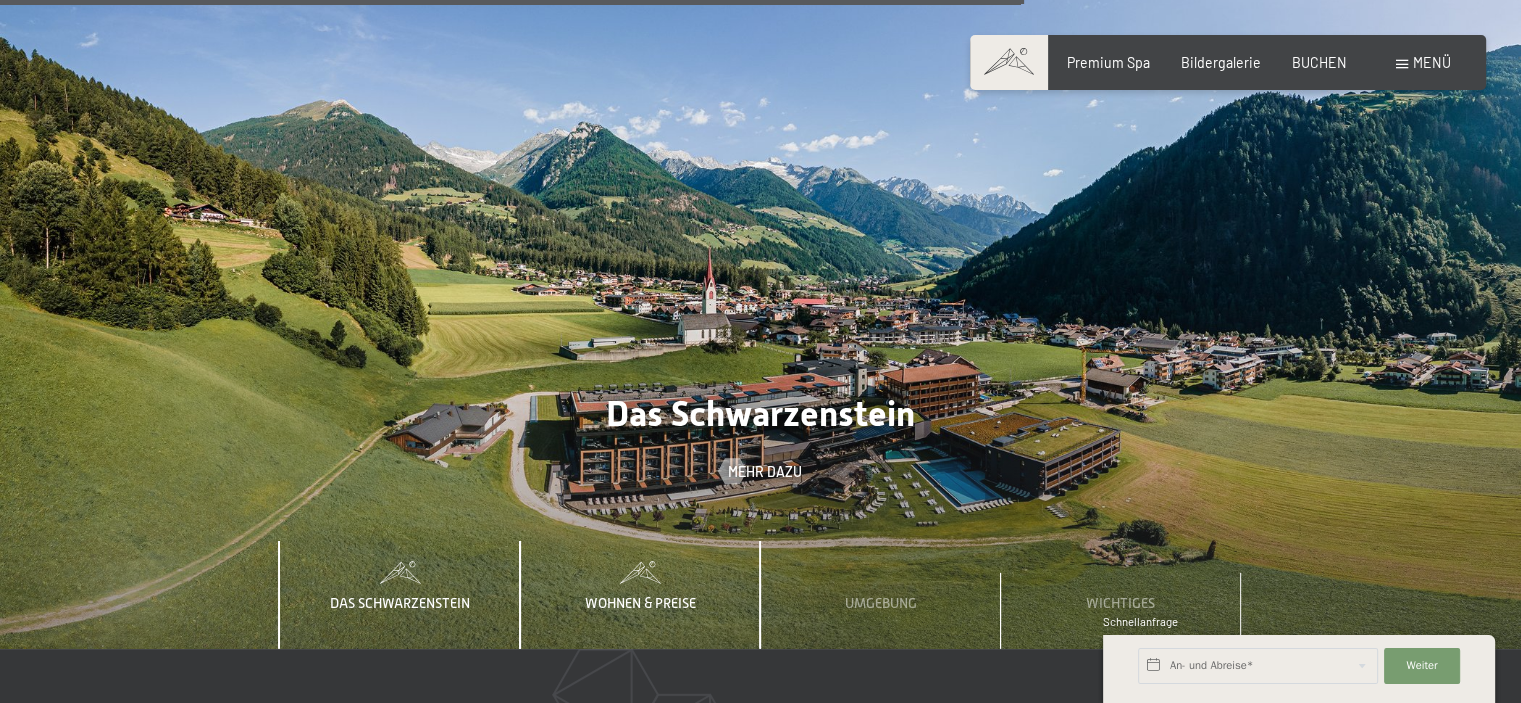 click on "Wohnen & Preise" at bounding box center [640, 595] 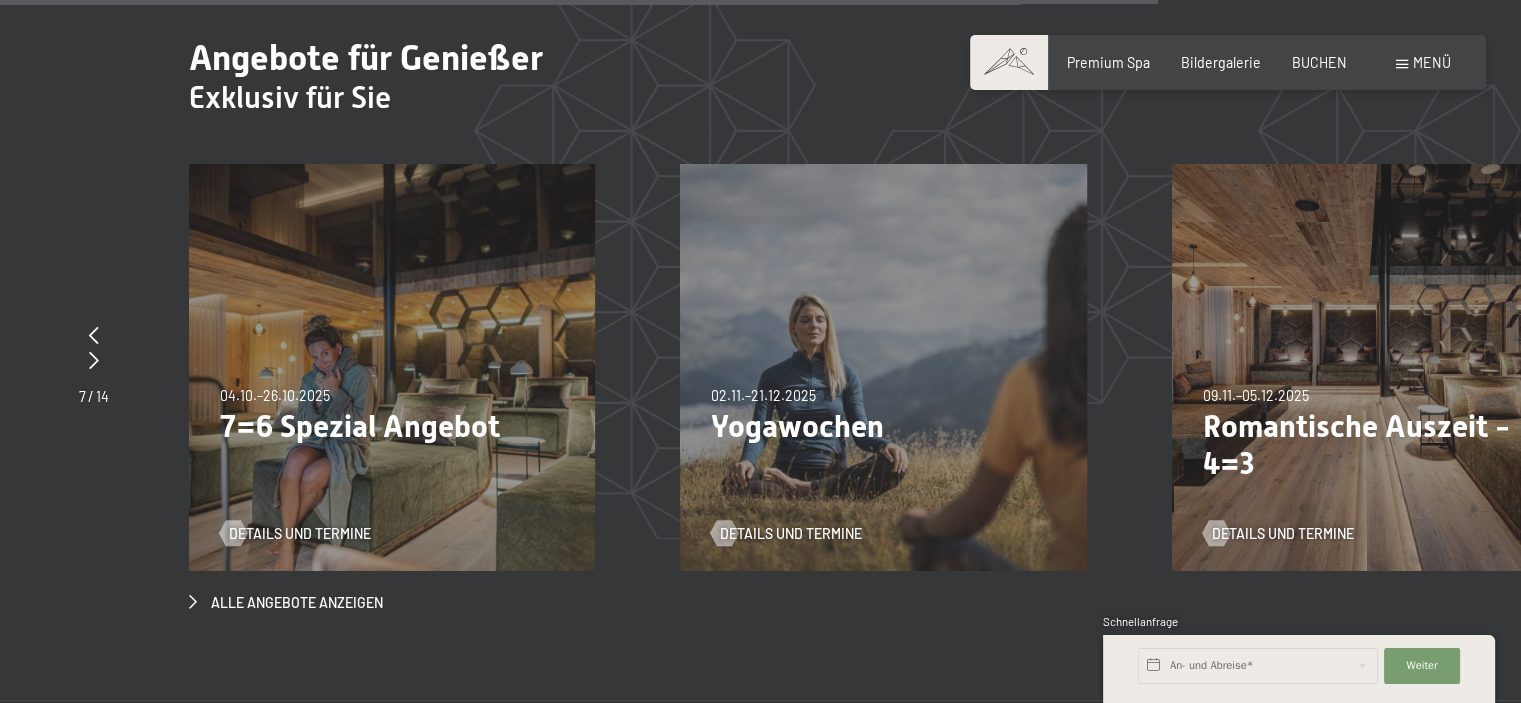 scroll, scrollTop: 6500, scrollLeft: 0, axis: vertical 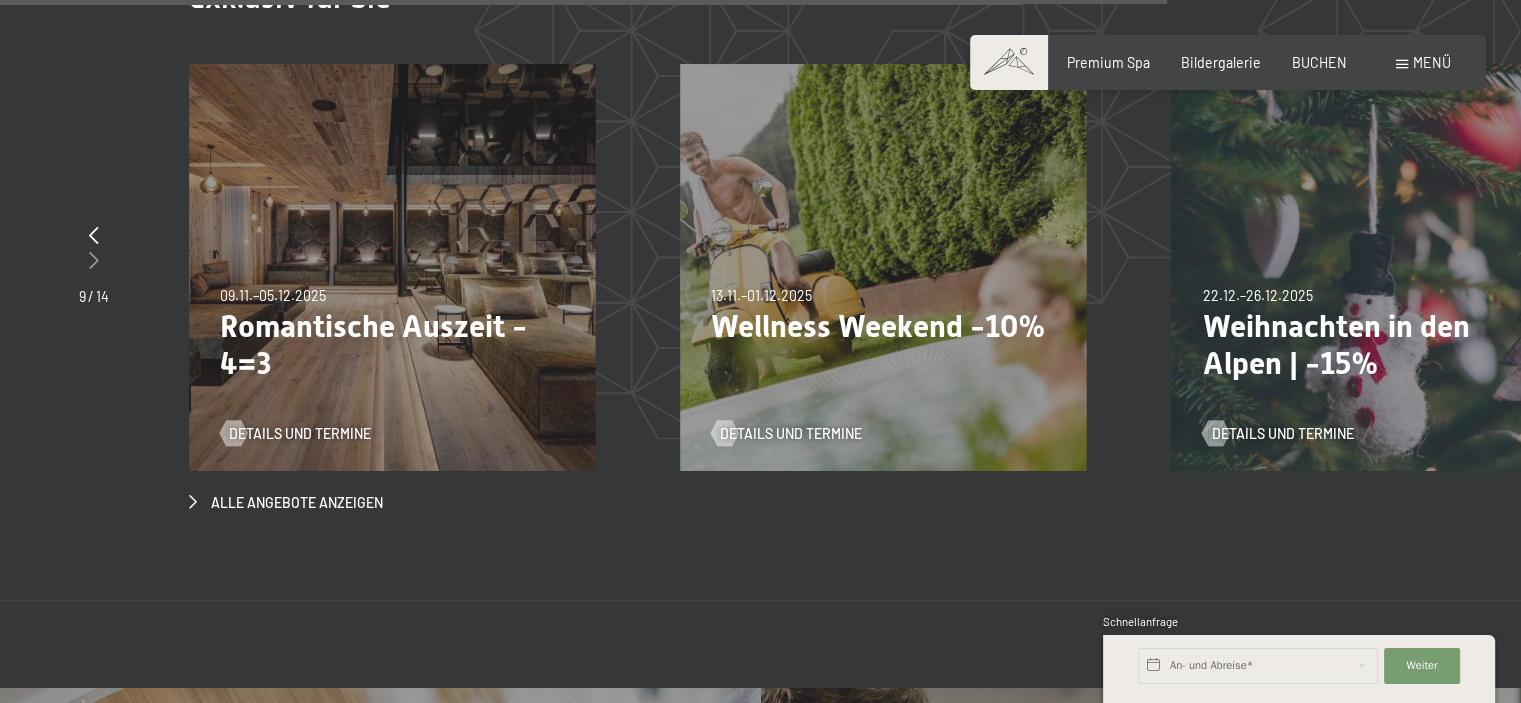 click at bounding box center (94, 261) 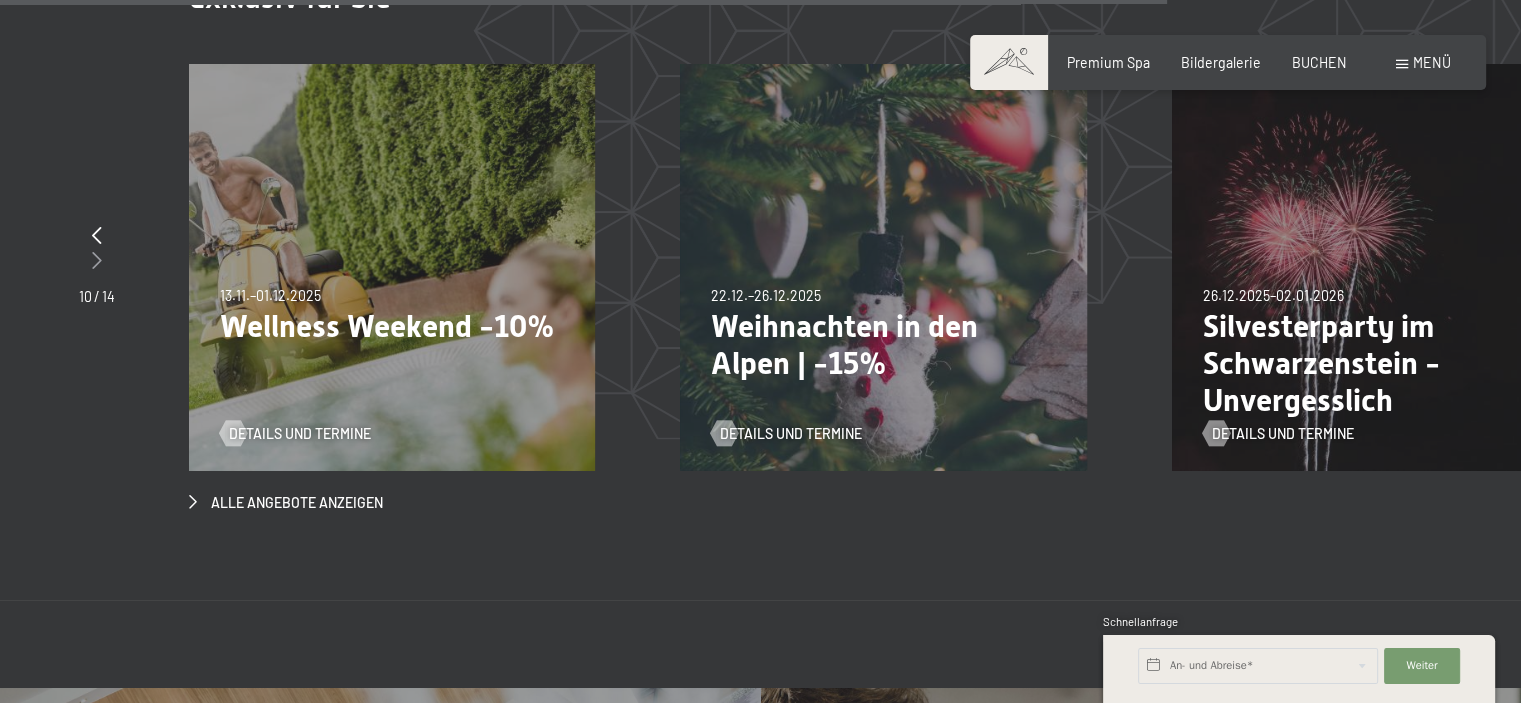 click at bounding box center [97, 260] 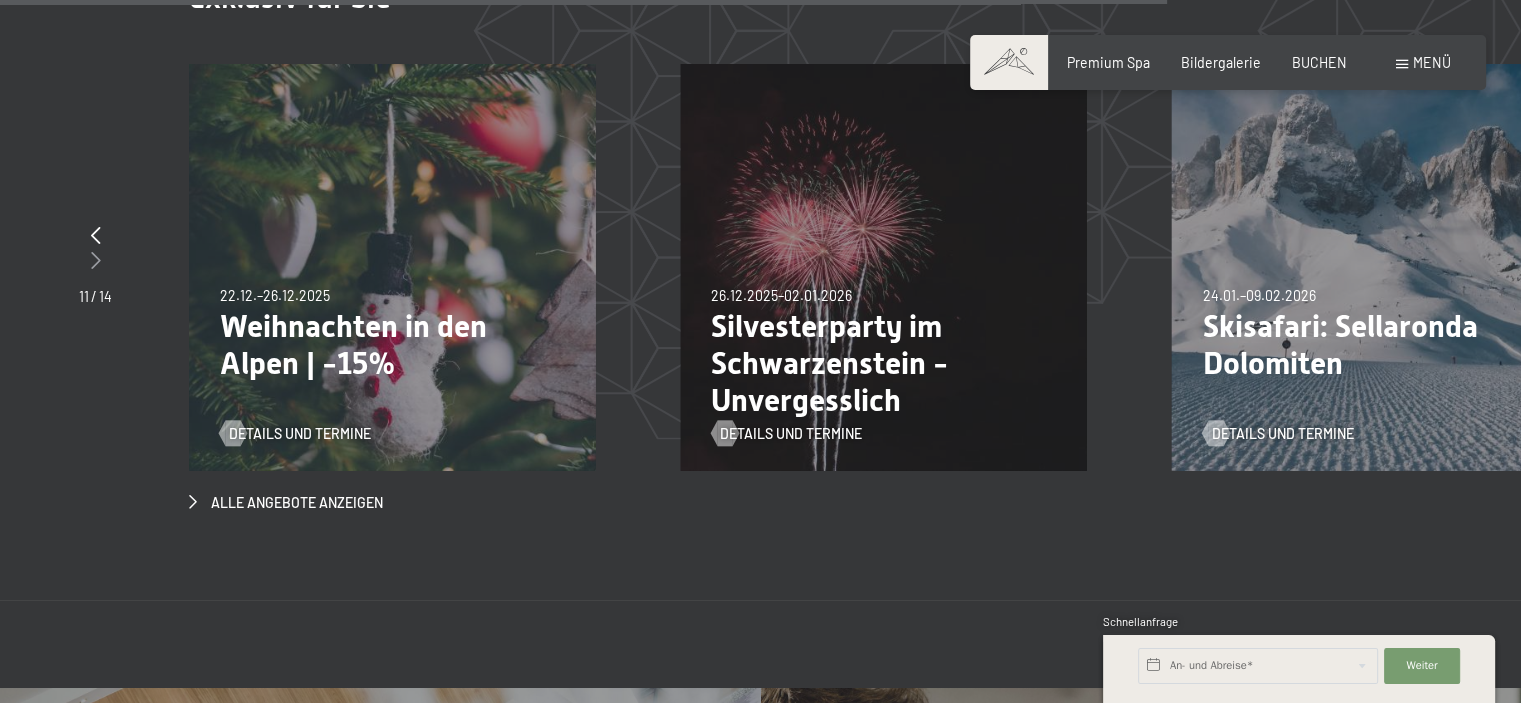 click at bounding box center [96, 260] 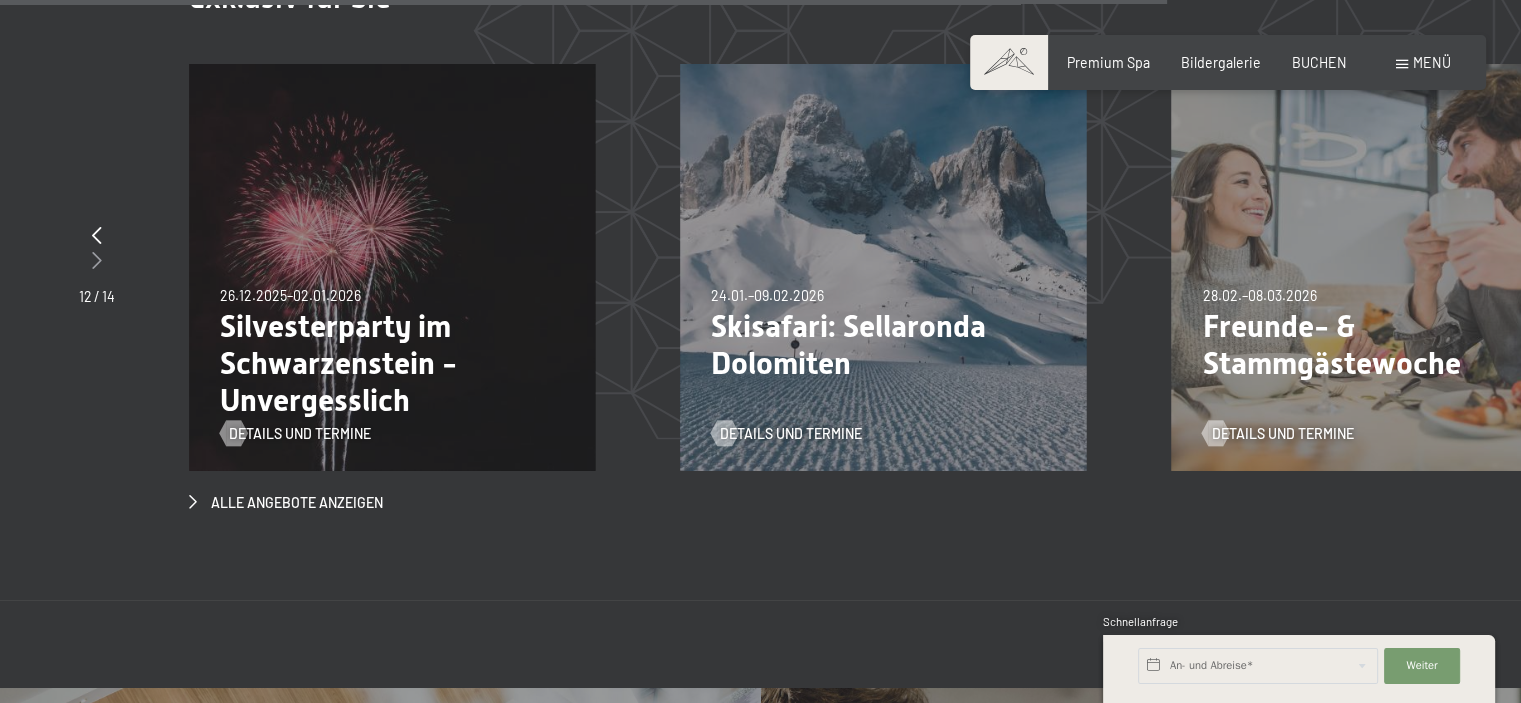 click at bounding box center [97, 260] 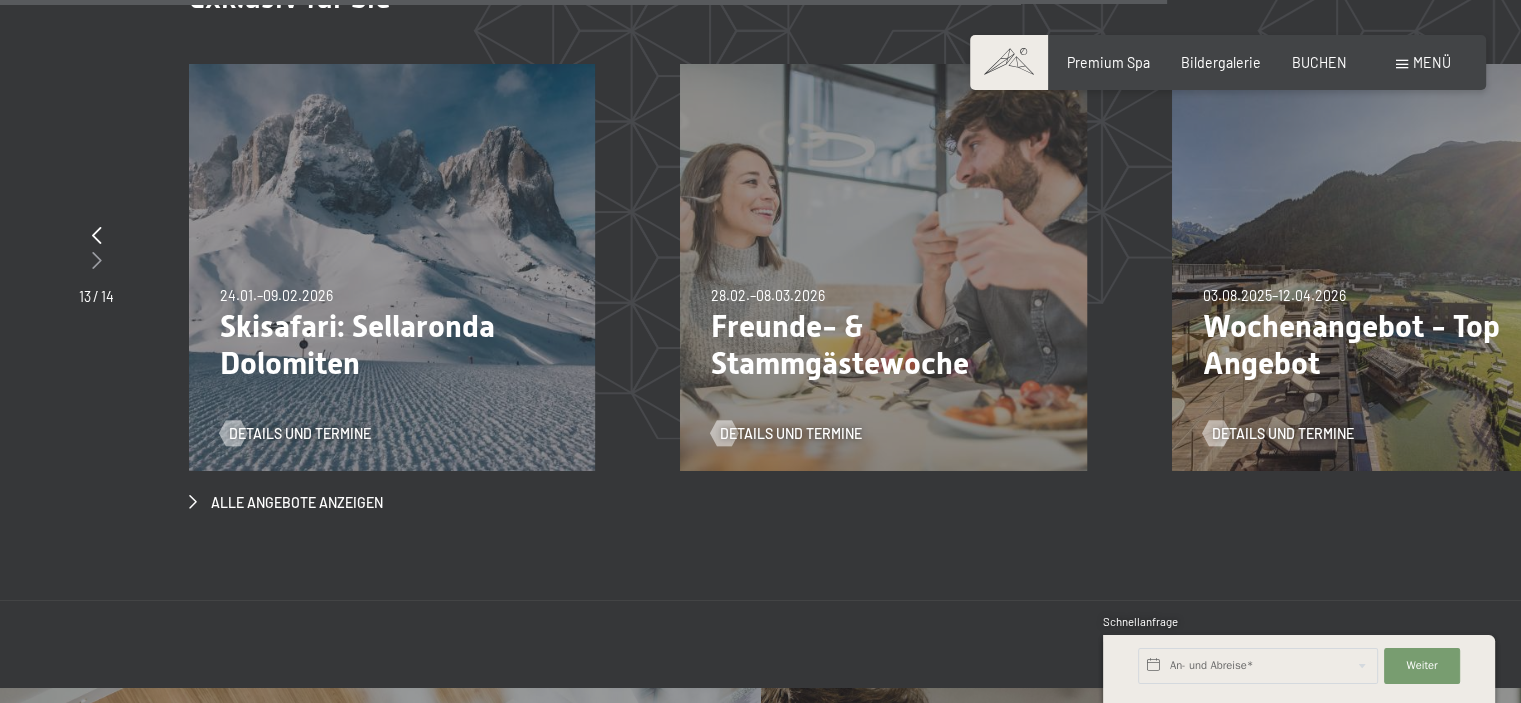 click at bounding box center [97, 260] 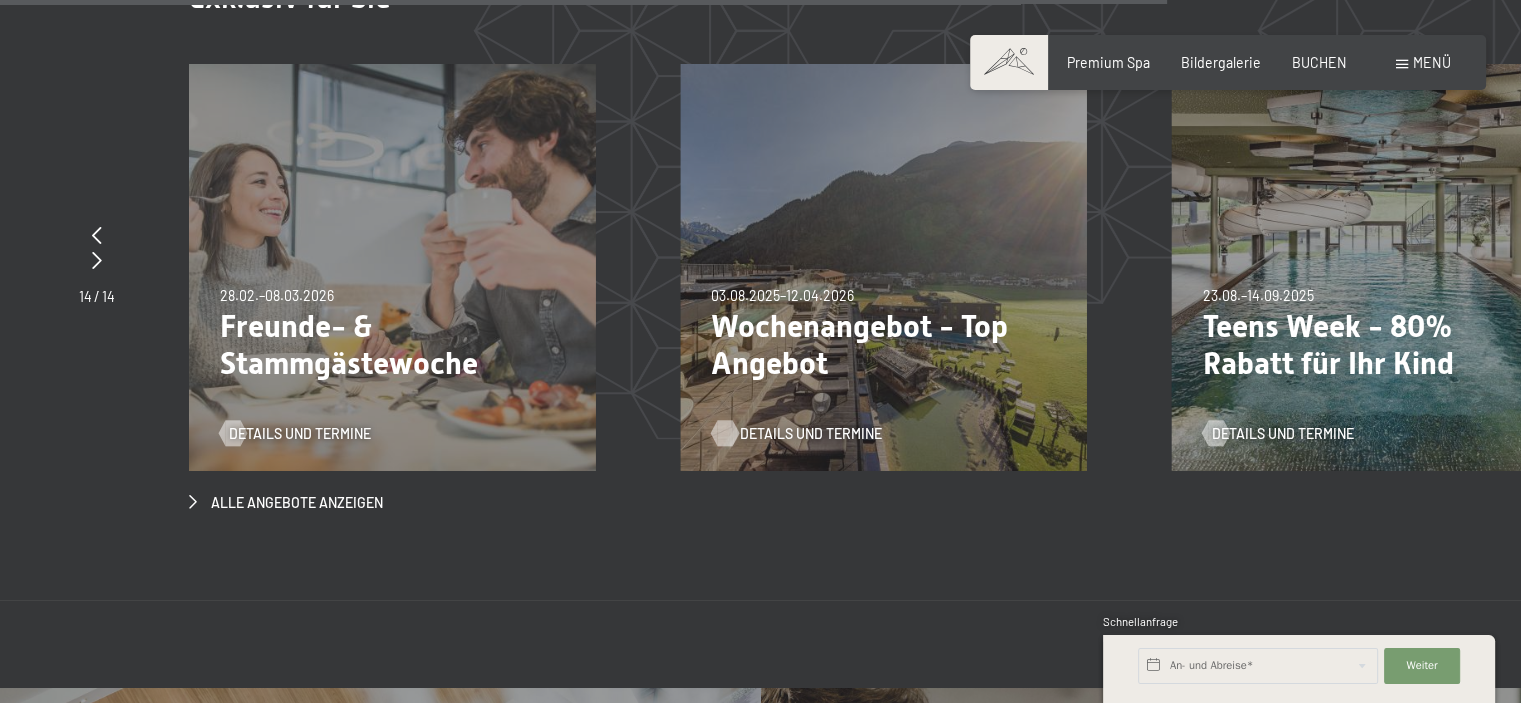 click on "Details und Termine" at bounding box center (811, 434) 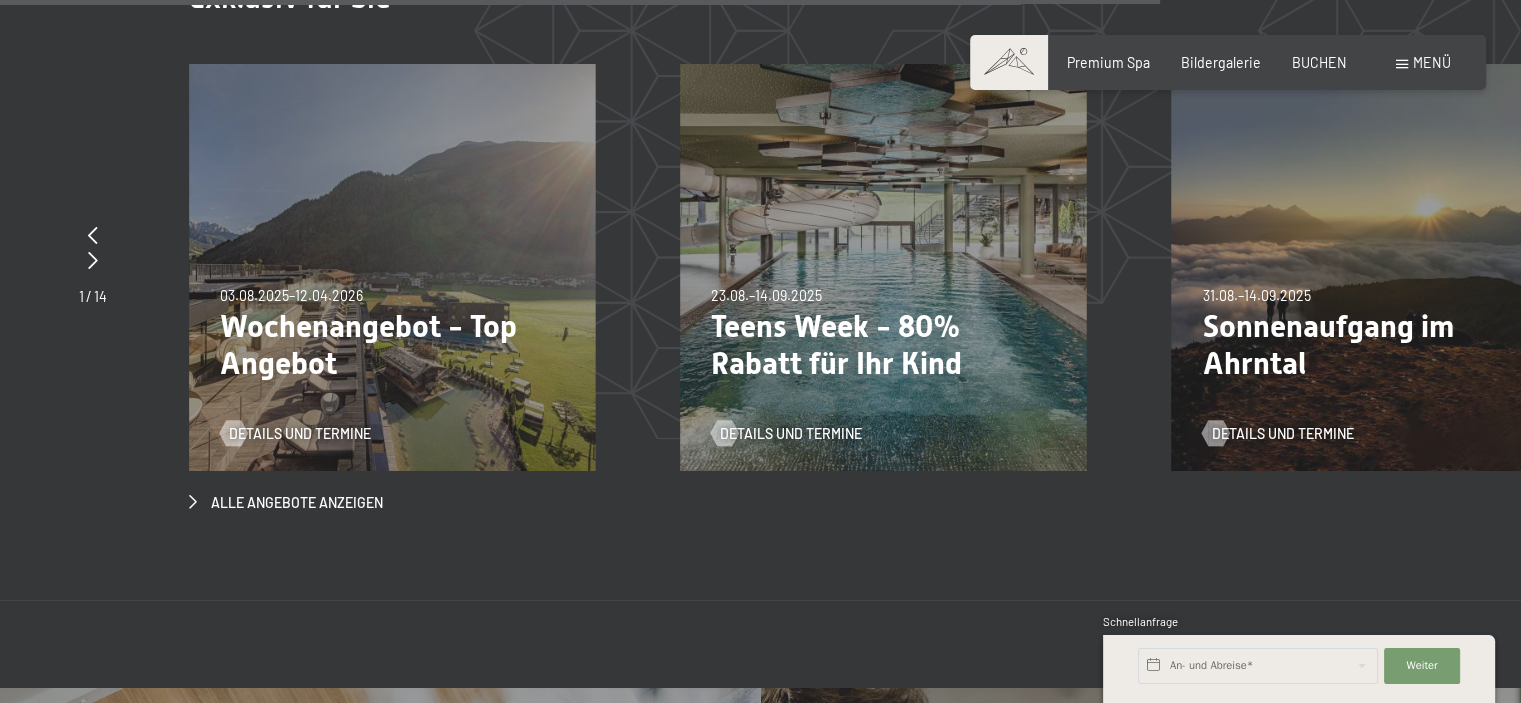 scroll, scrollTop: 6460, scrollLeft: 0, axis: vertical 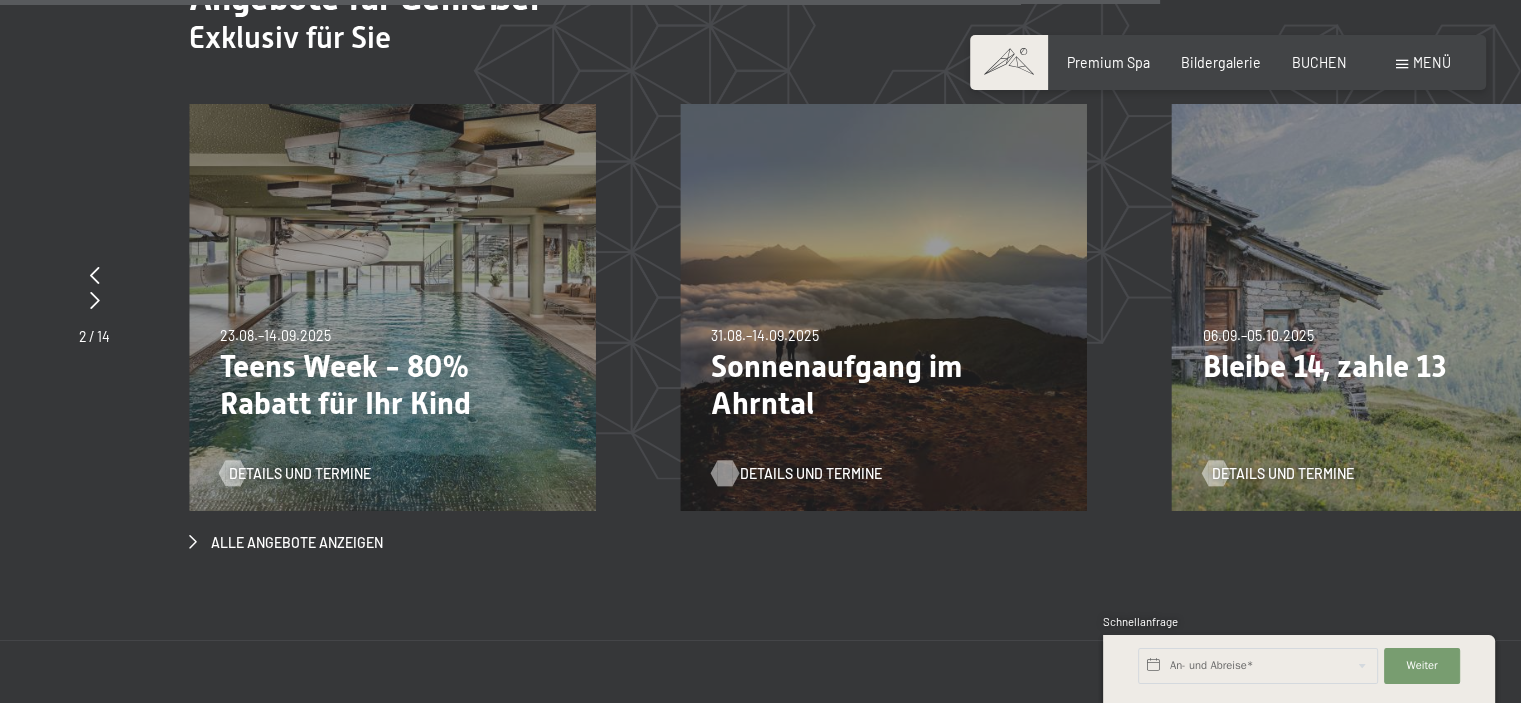 click on "Details und Termine" at bounding box center (811, 474) 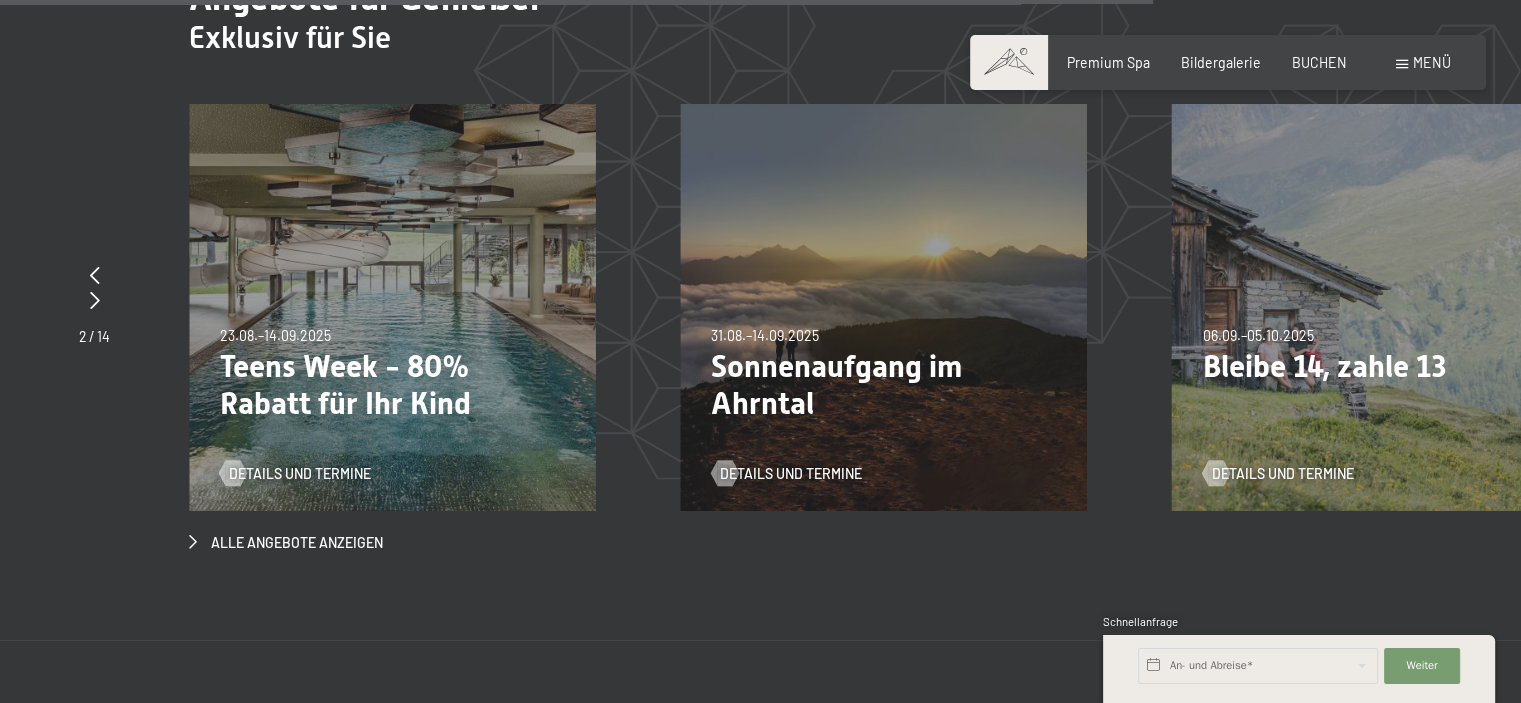 scroll, scrollTop: 6421, scrollLeft: 0, axis: vertical 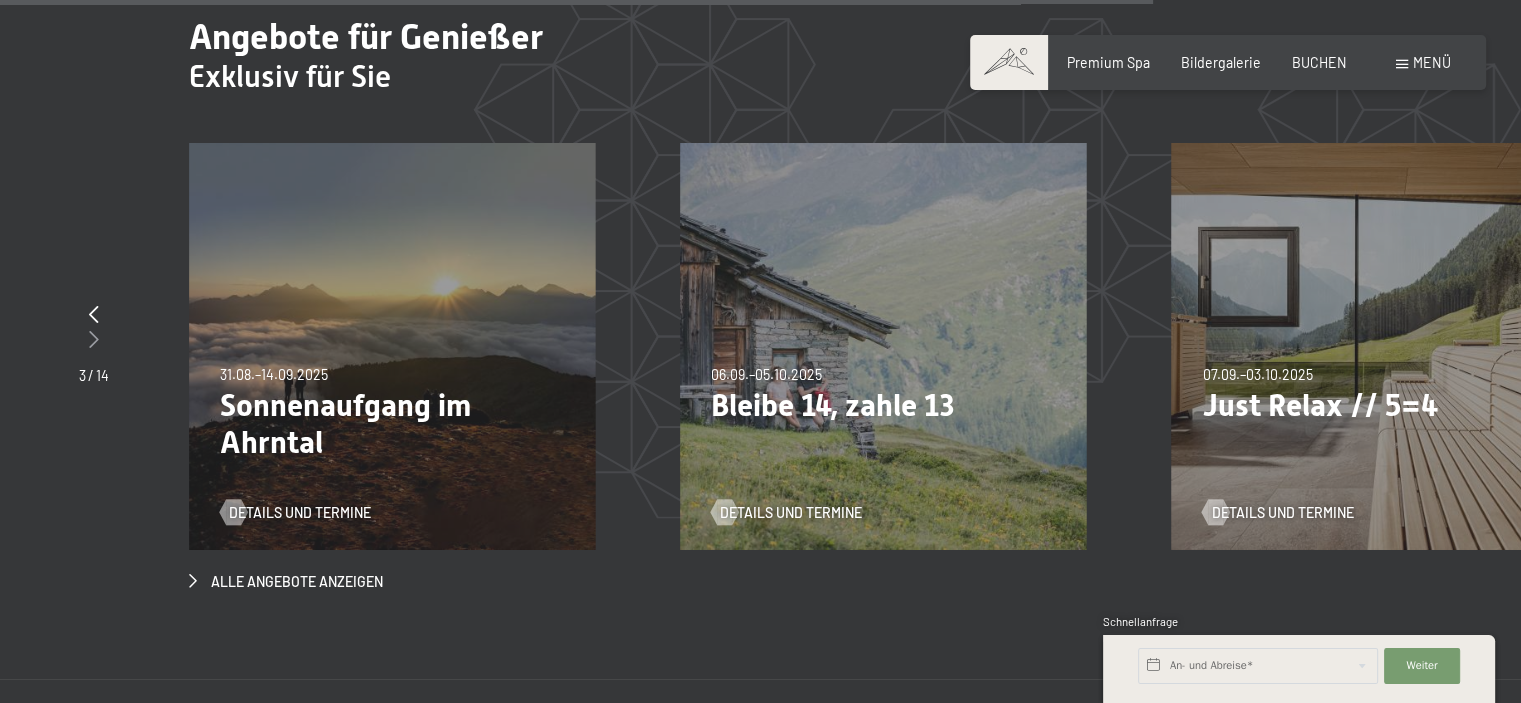 click at bounding box center (94, 339) 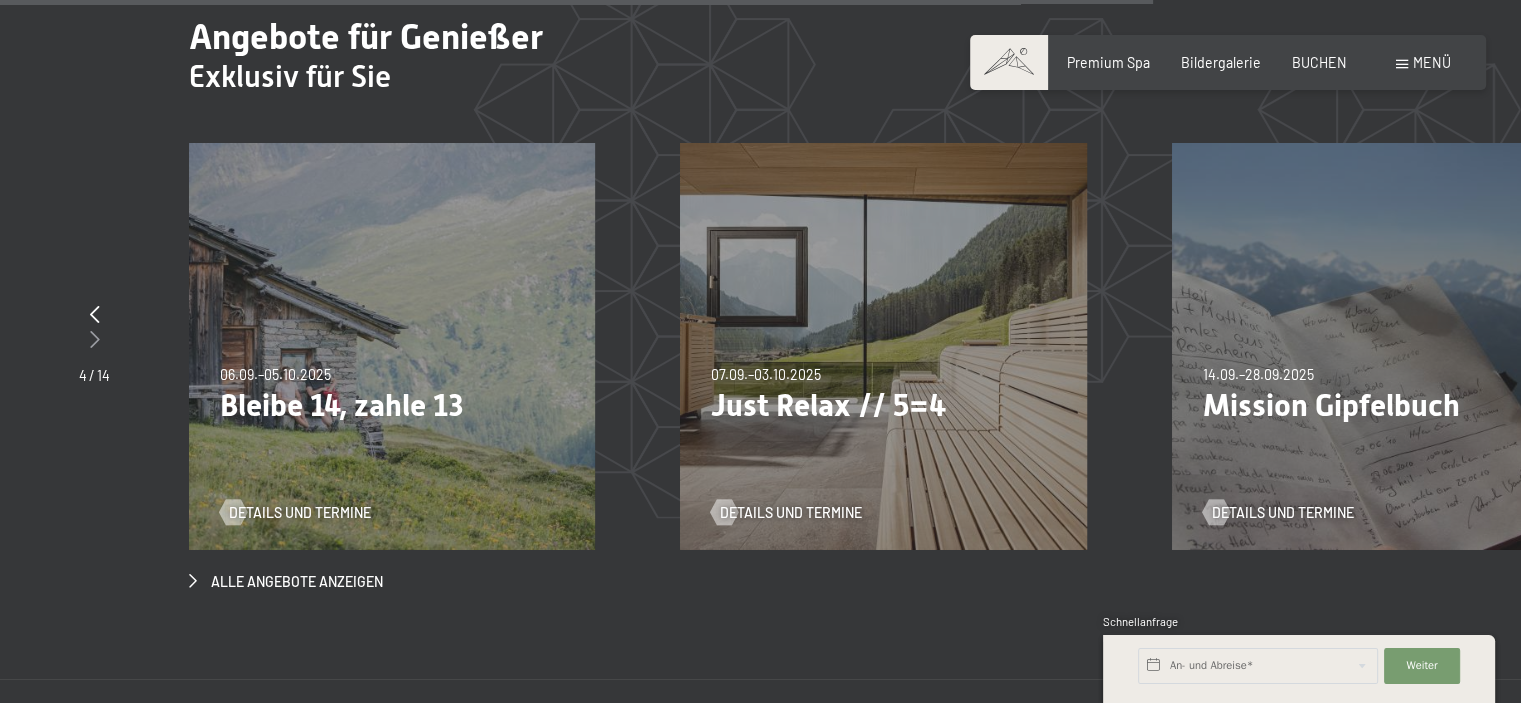 click at bounding box center (95, 339) 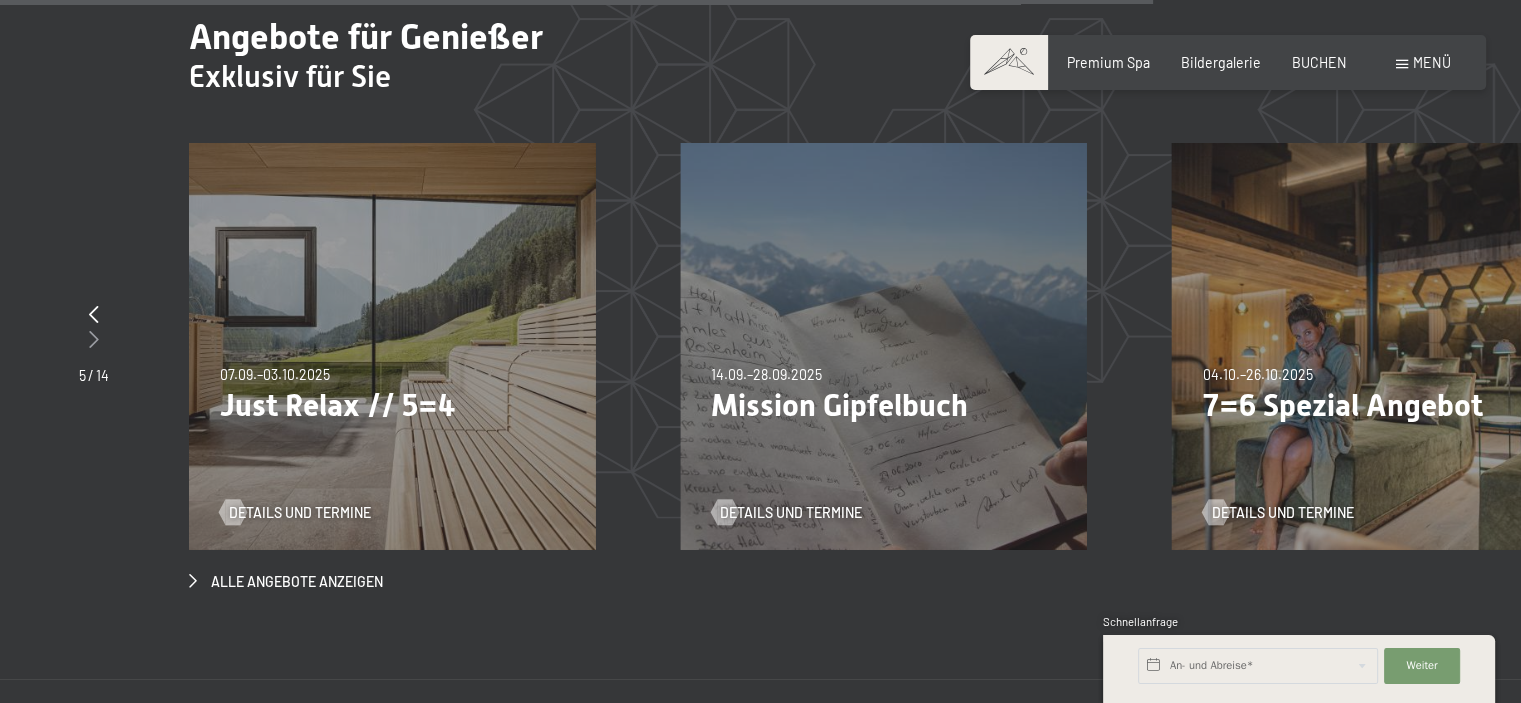 click at bounding box center (94, 339) 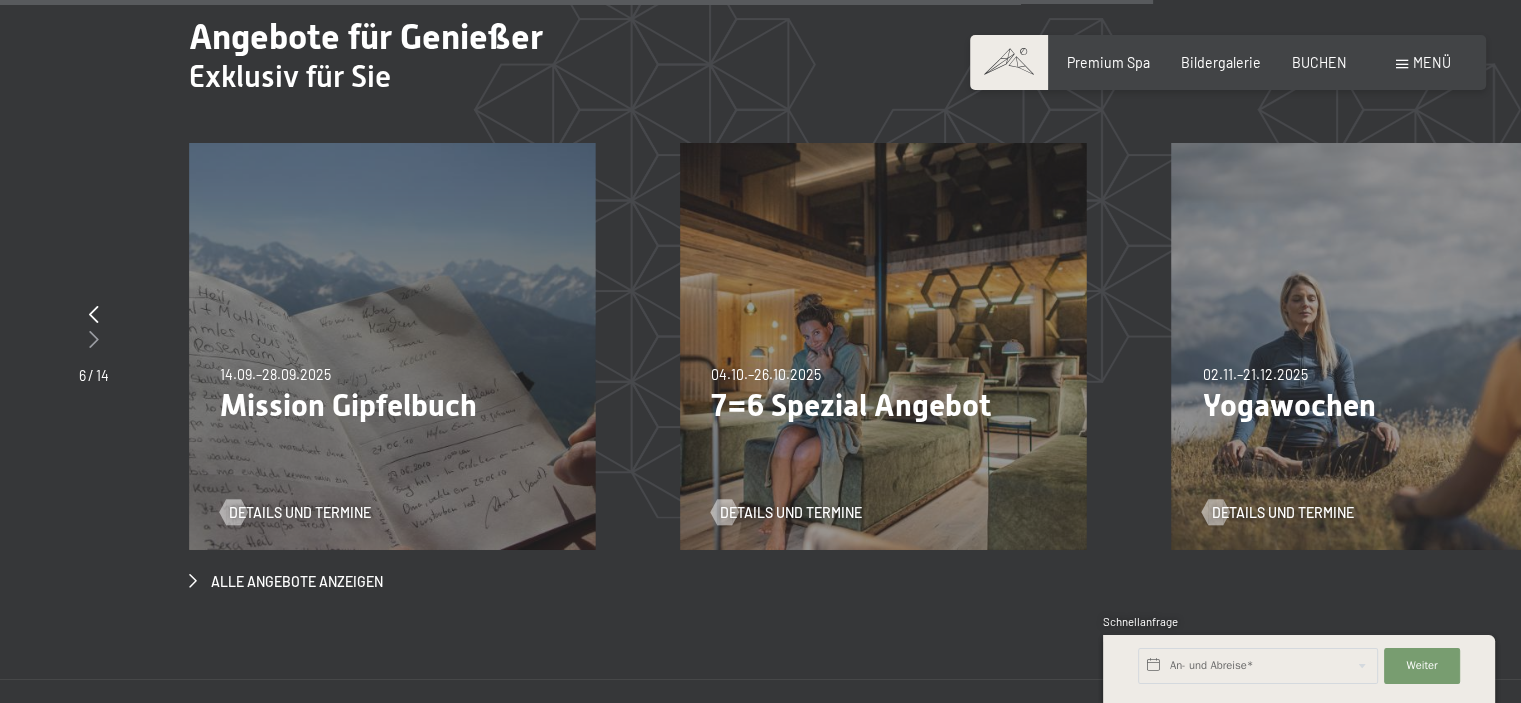 click at bounding box center (94, 339) 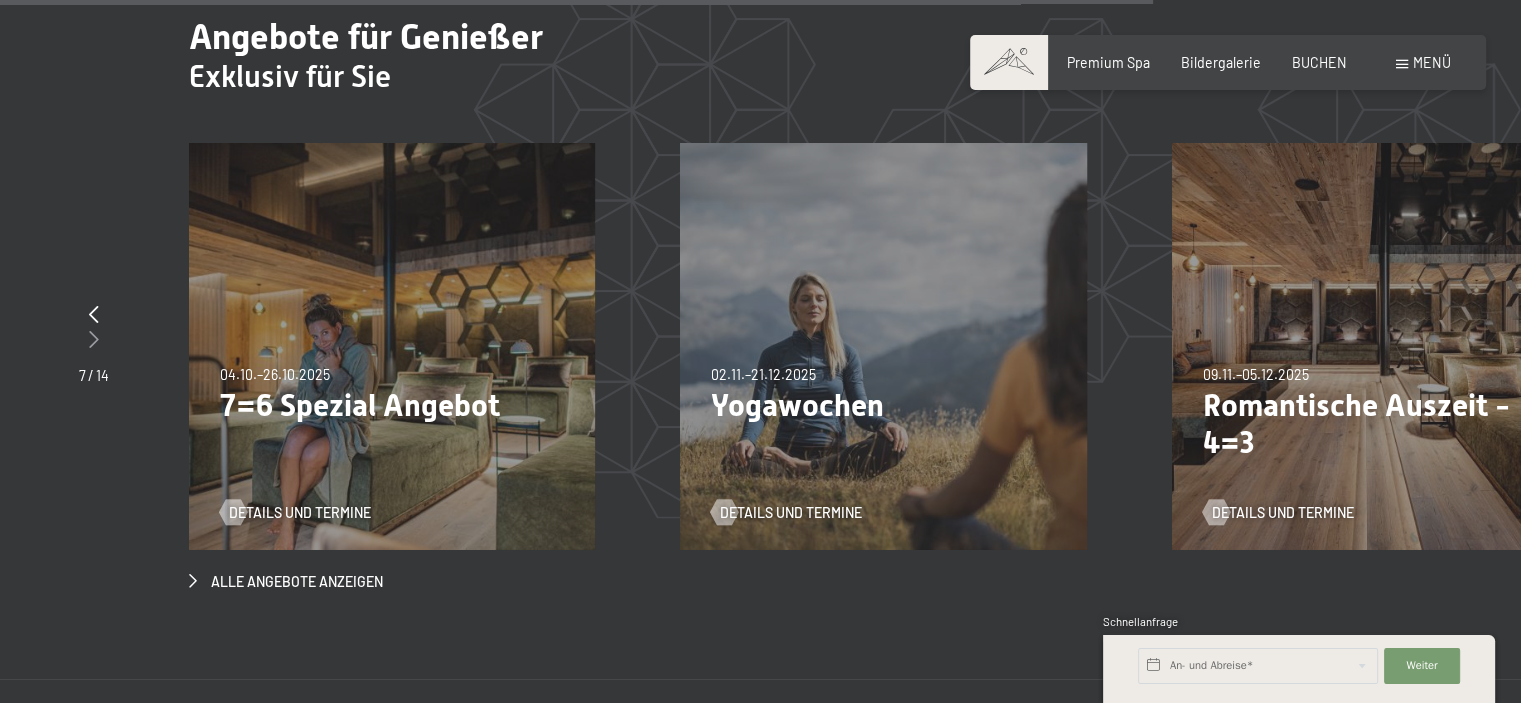 click at bounding box center (94, 339) 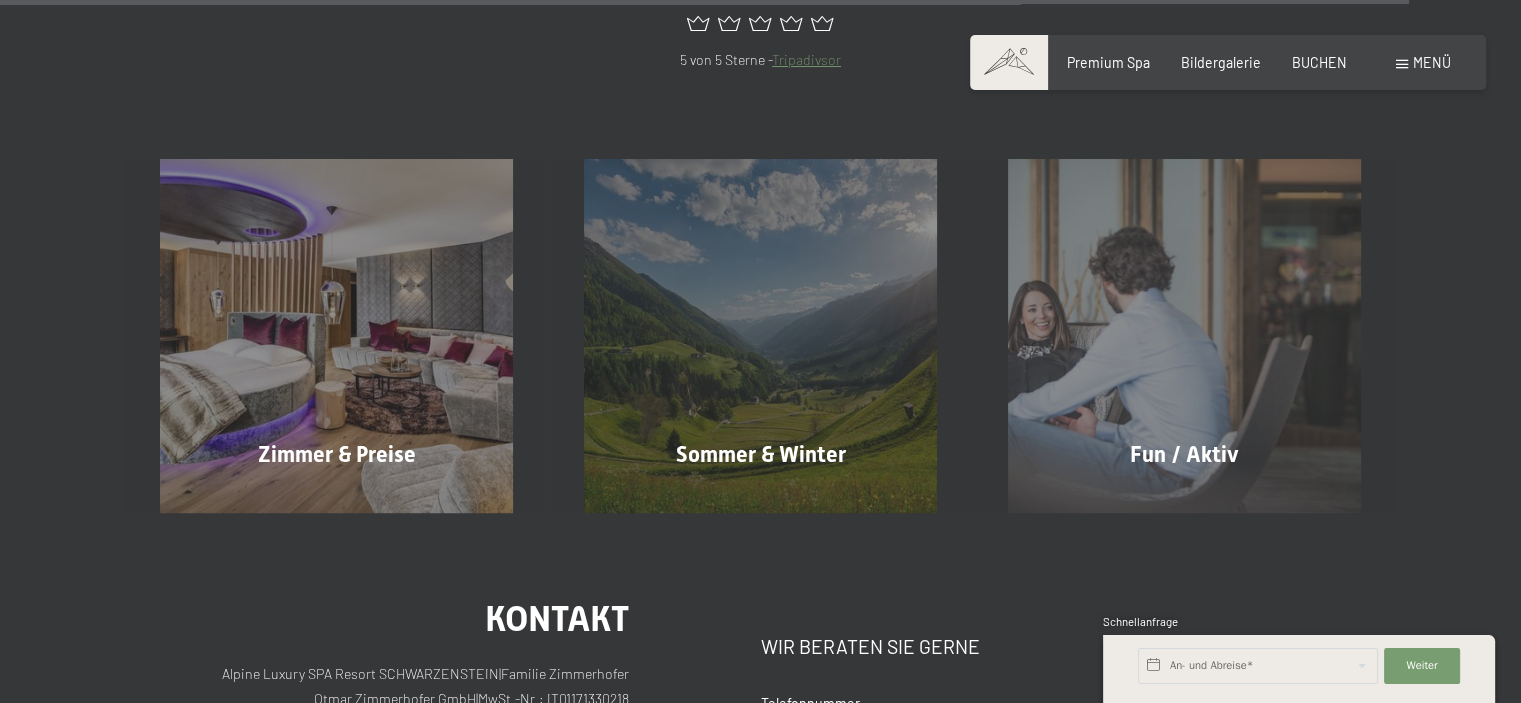 scroll, scrollTop: 8021, scrollLeft: 0, axis: vertical 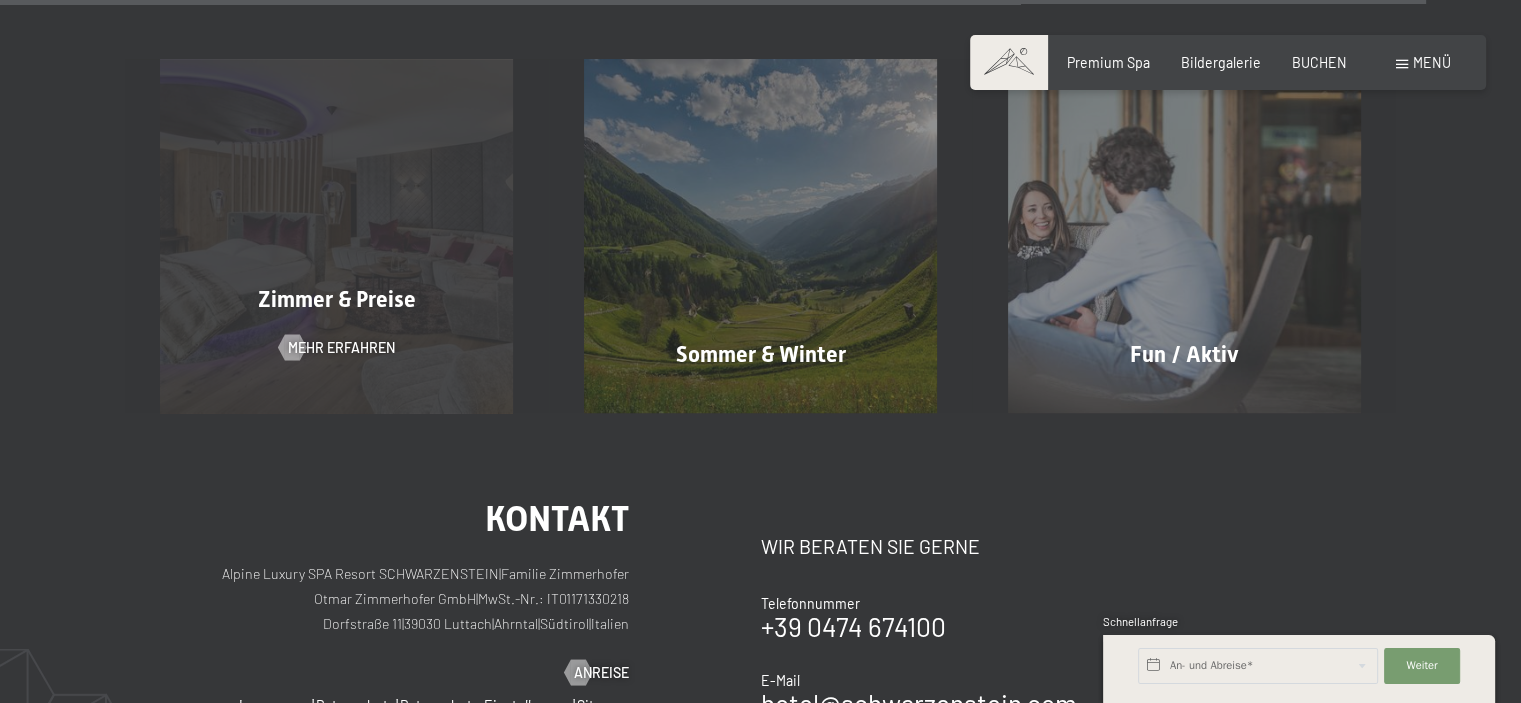 click on "Zimmer & Preise" at bounding box center (337, 299) 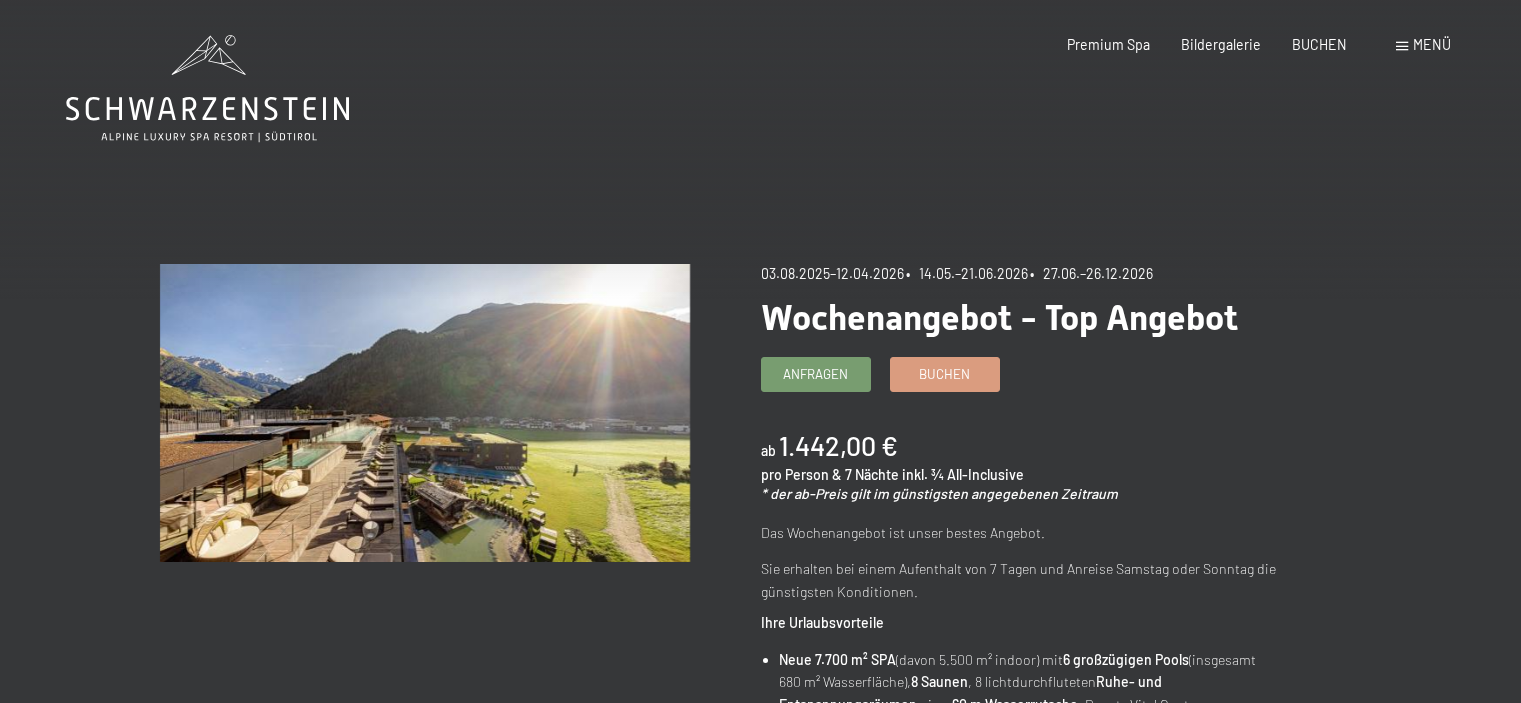 scroll, scrollTop: 0, scrollLeft: 0, axis: both 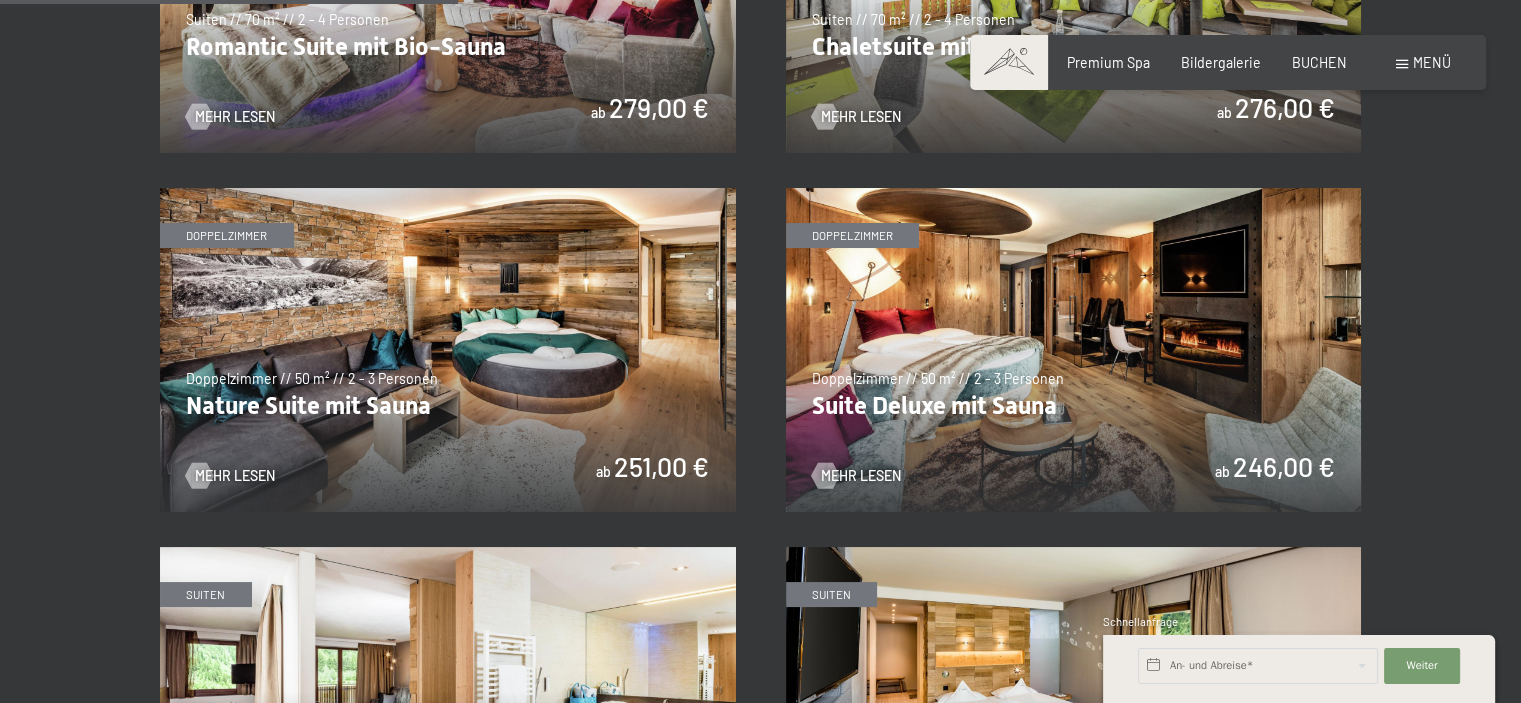 click at bounding box center [1074, 350] 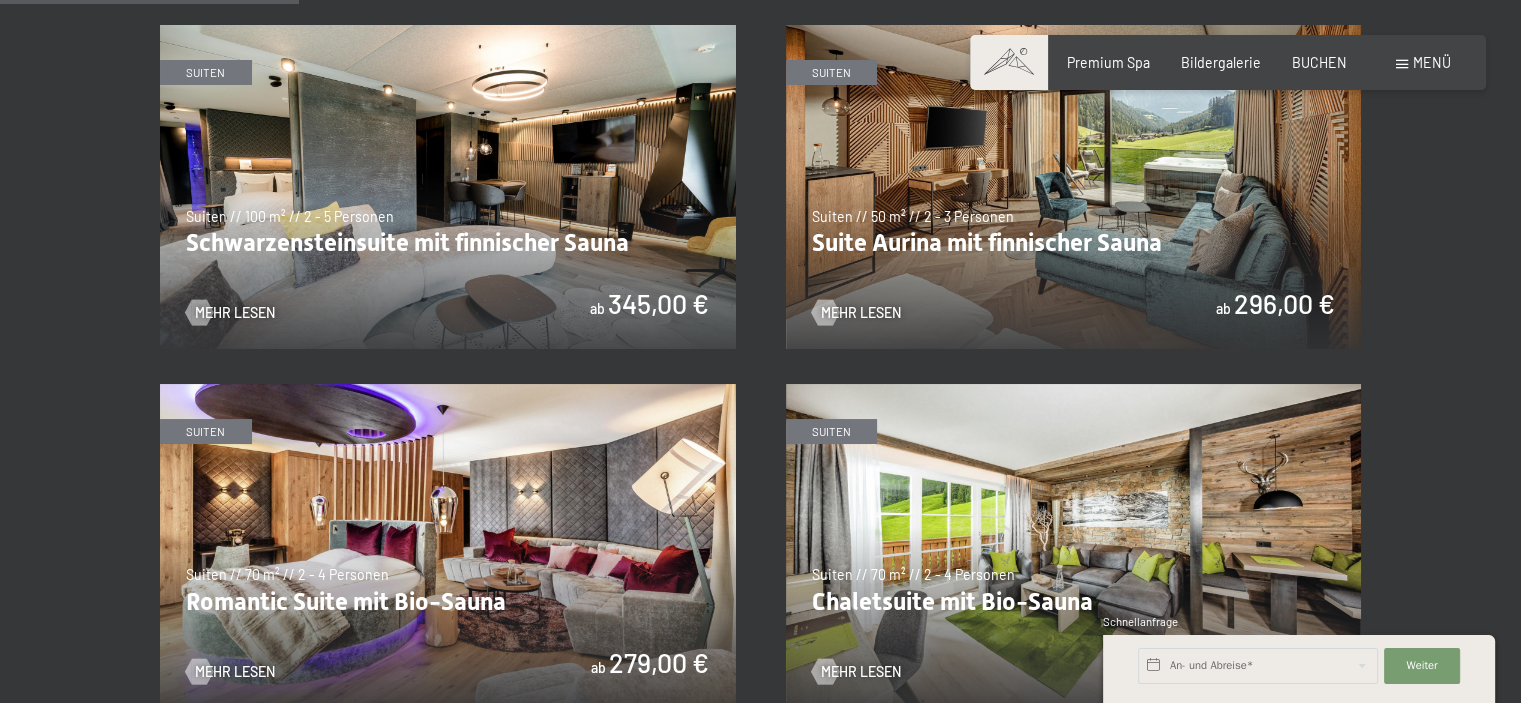 scroll, scrollTop: 1100, scrollLeft: 0, axis: vertical 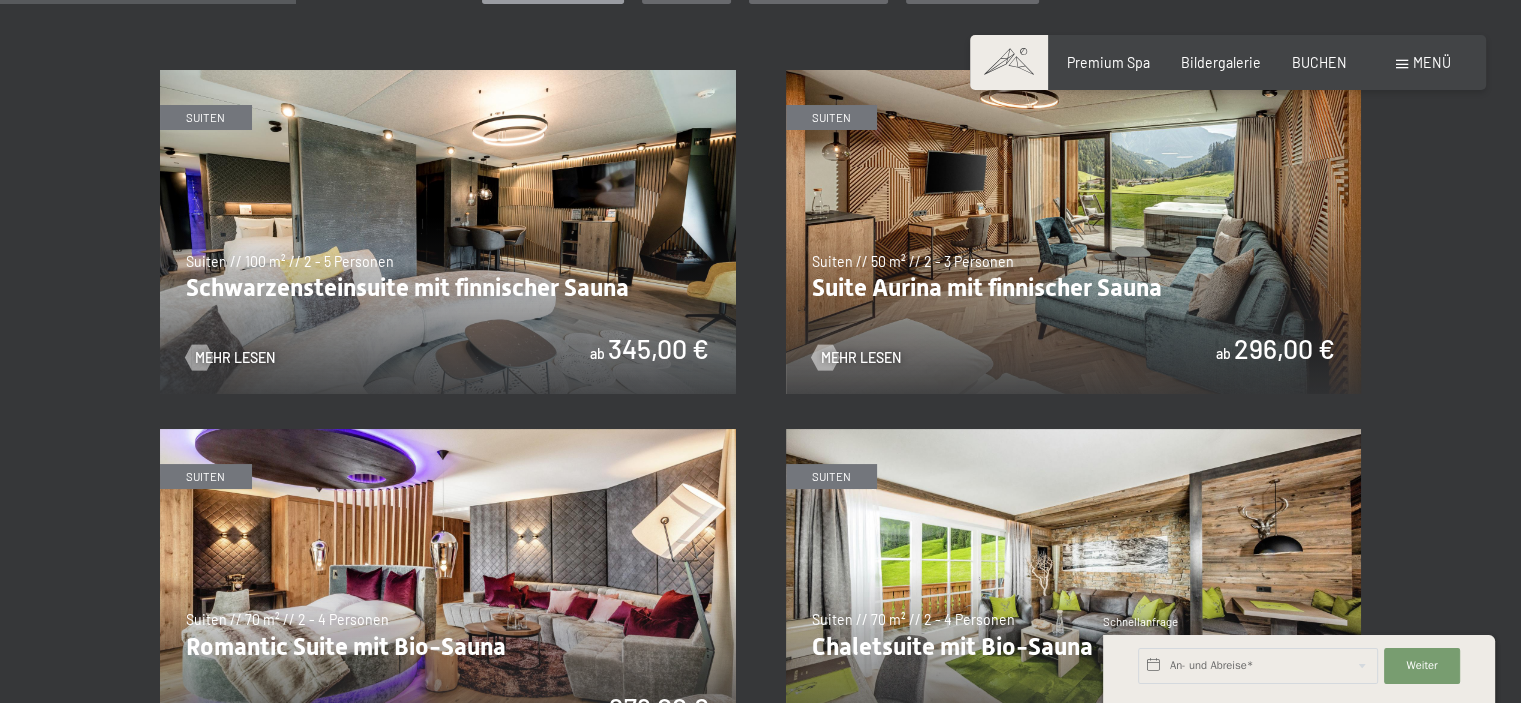 click at bounding box center (1074, 232) 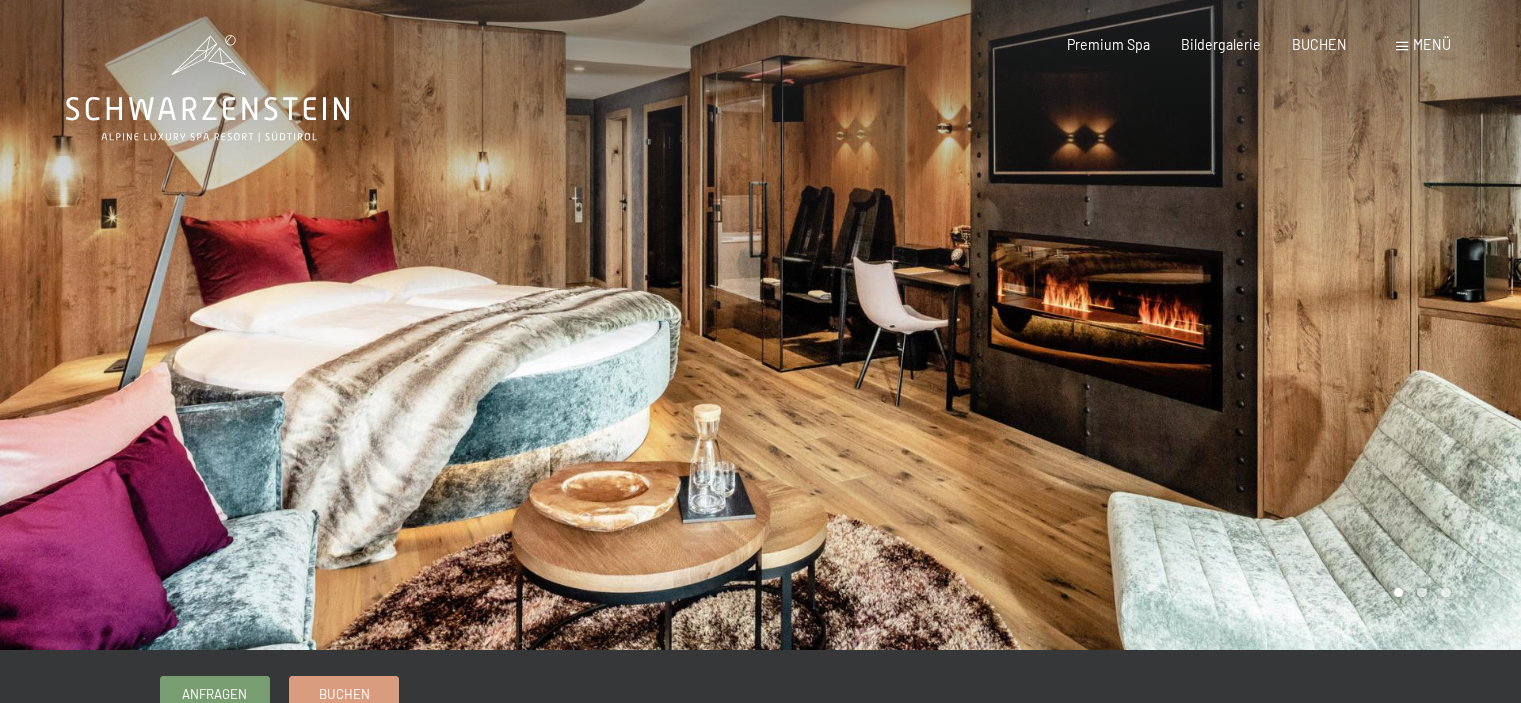 scroll, scrollTop: 0, scrollLeft: 0, axis: both 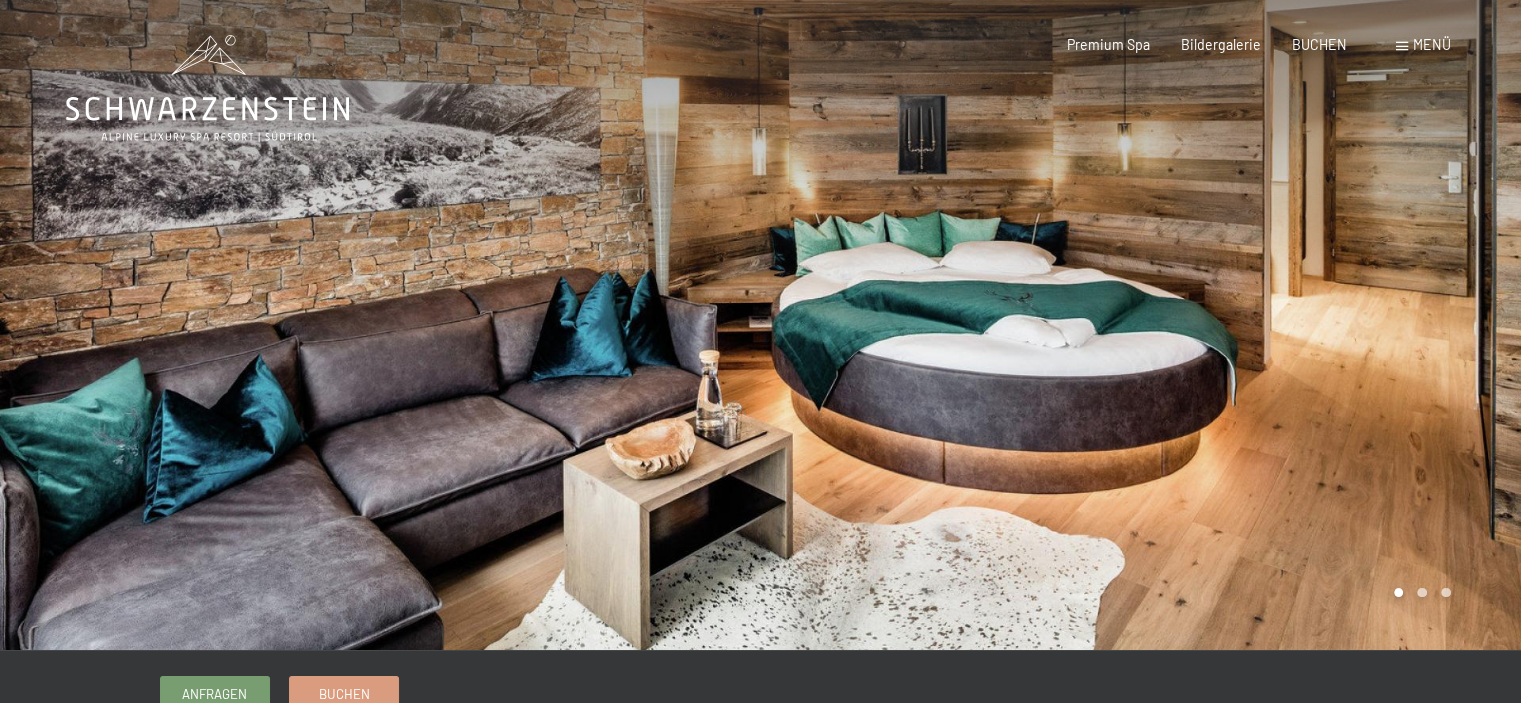 click at bounding box center [1141, 325] 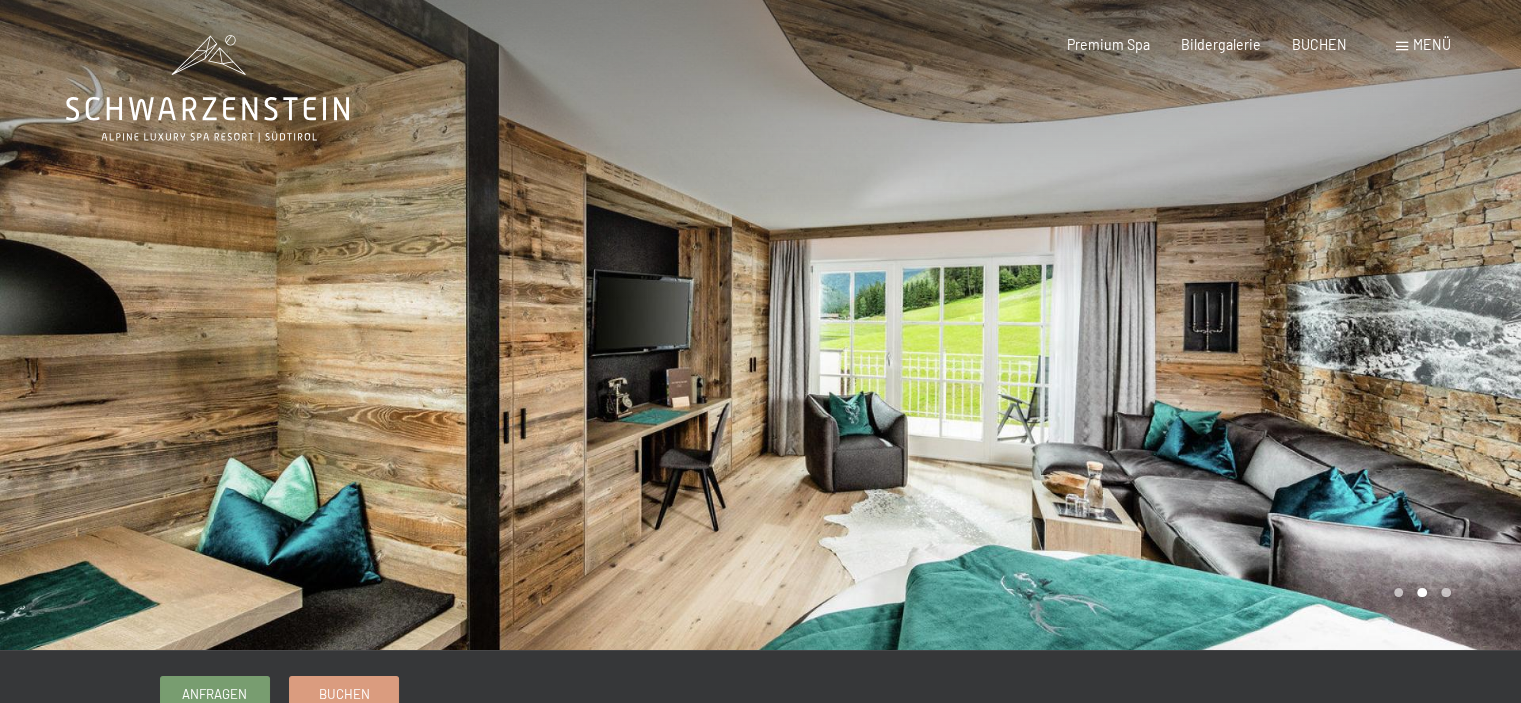 click at bounding box center (1141, 325) 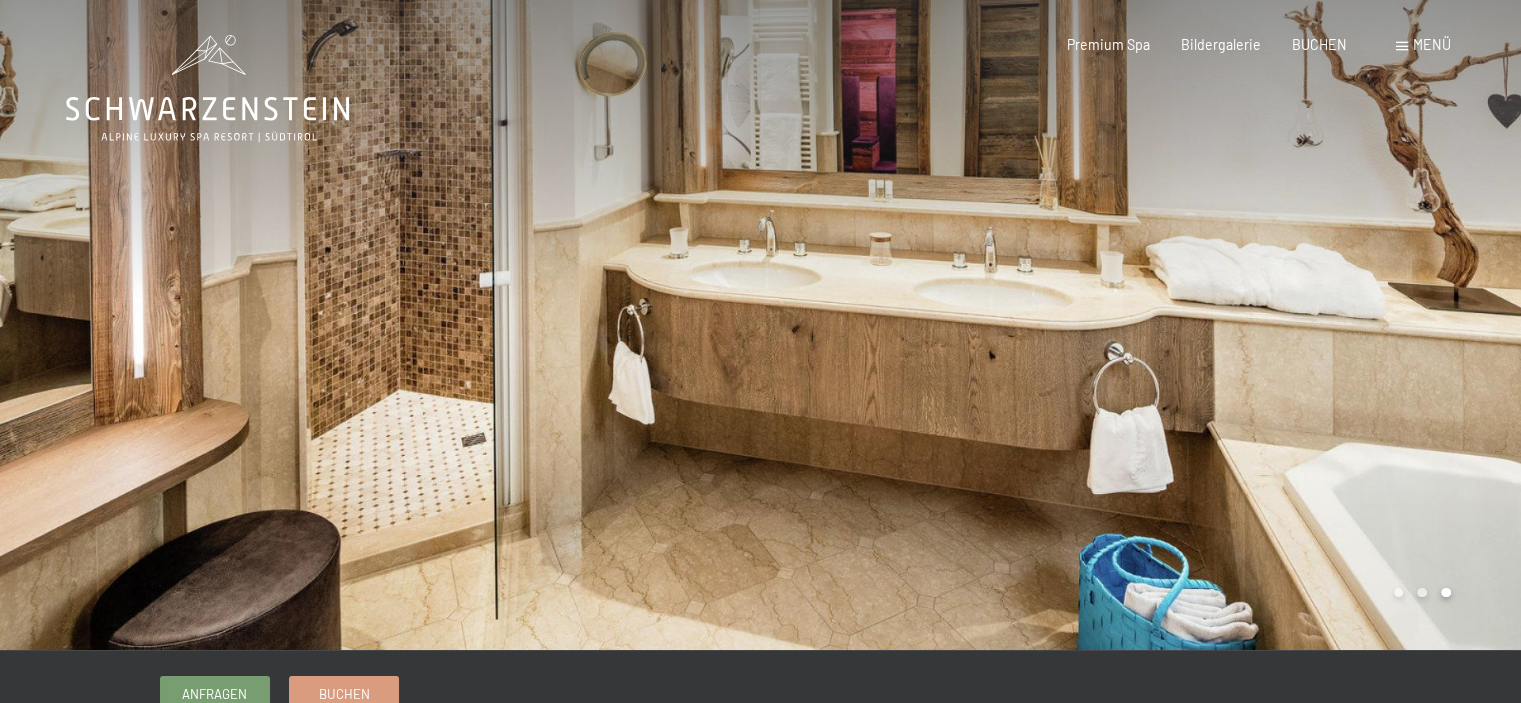 click at bounding box center [1141, 325] 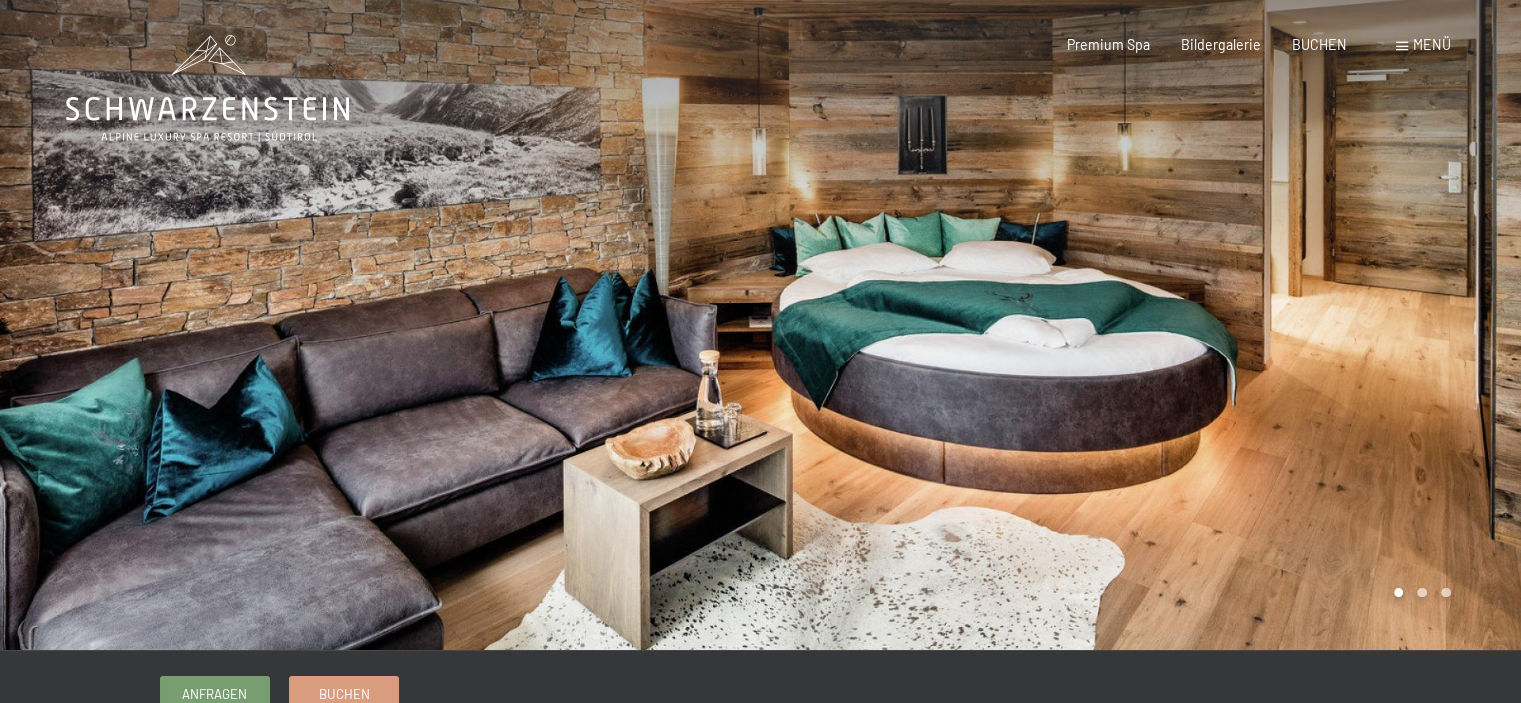 click at bounding box center [1141, 325] 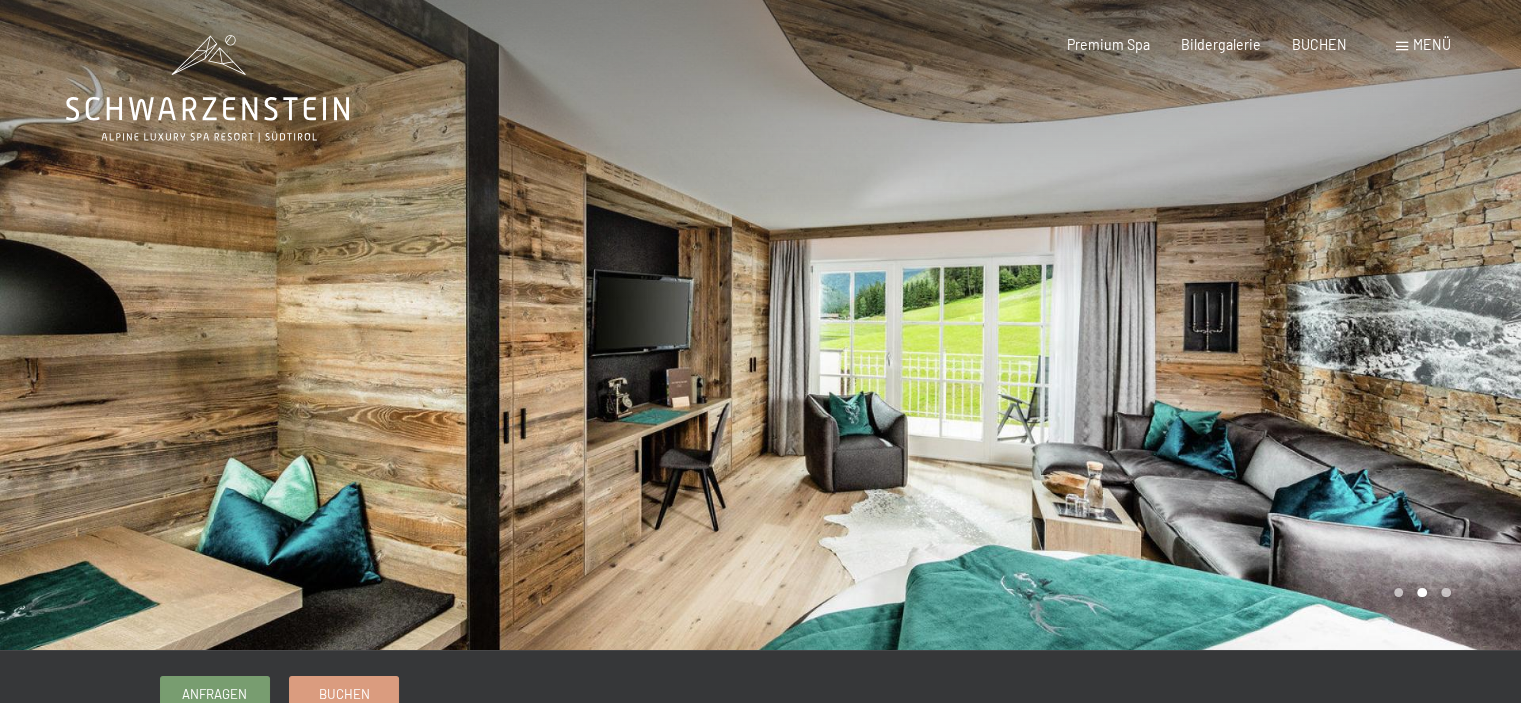 click at bounding box center (1141, 325) 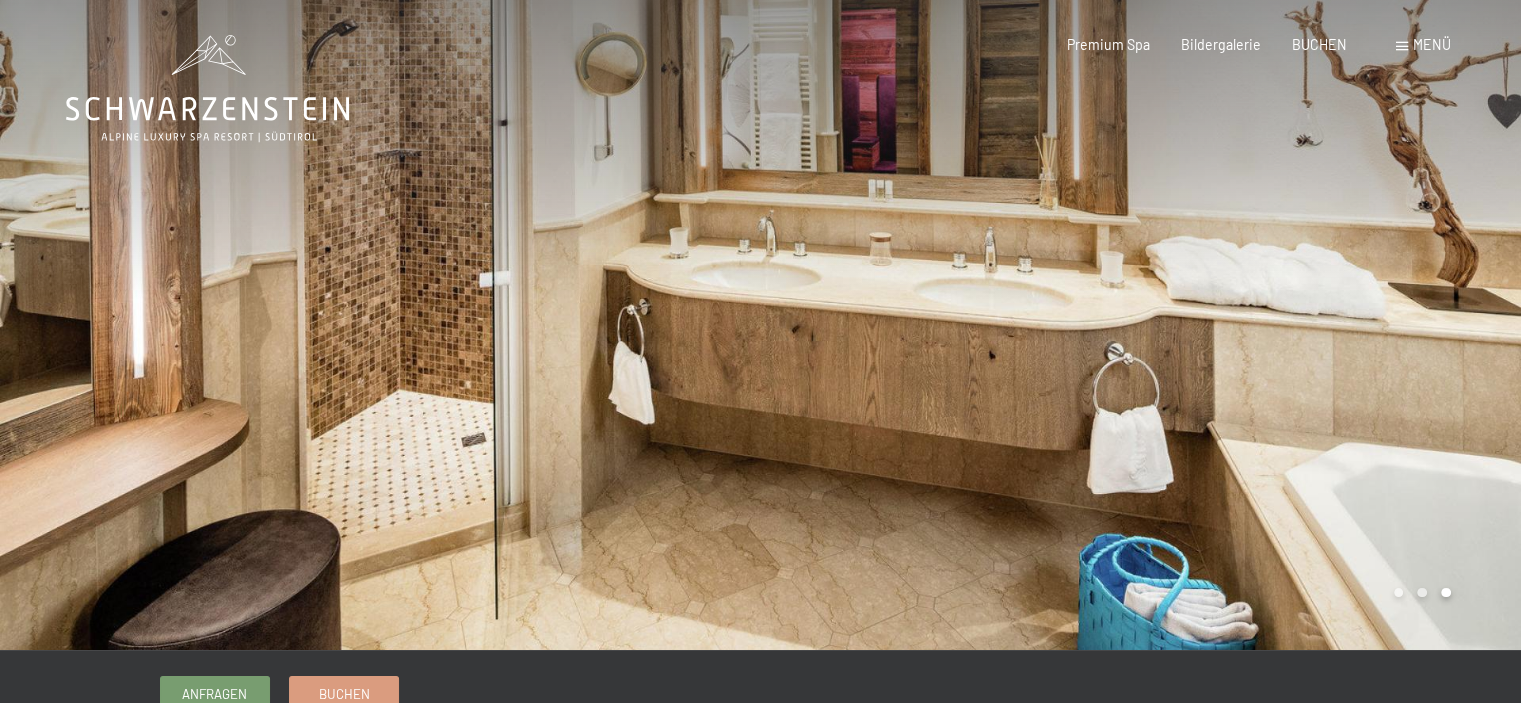 click at bounding box center [380, 325] 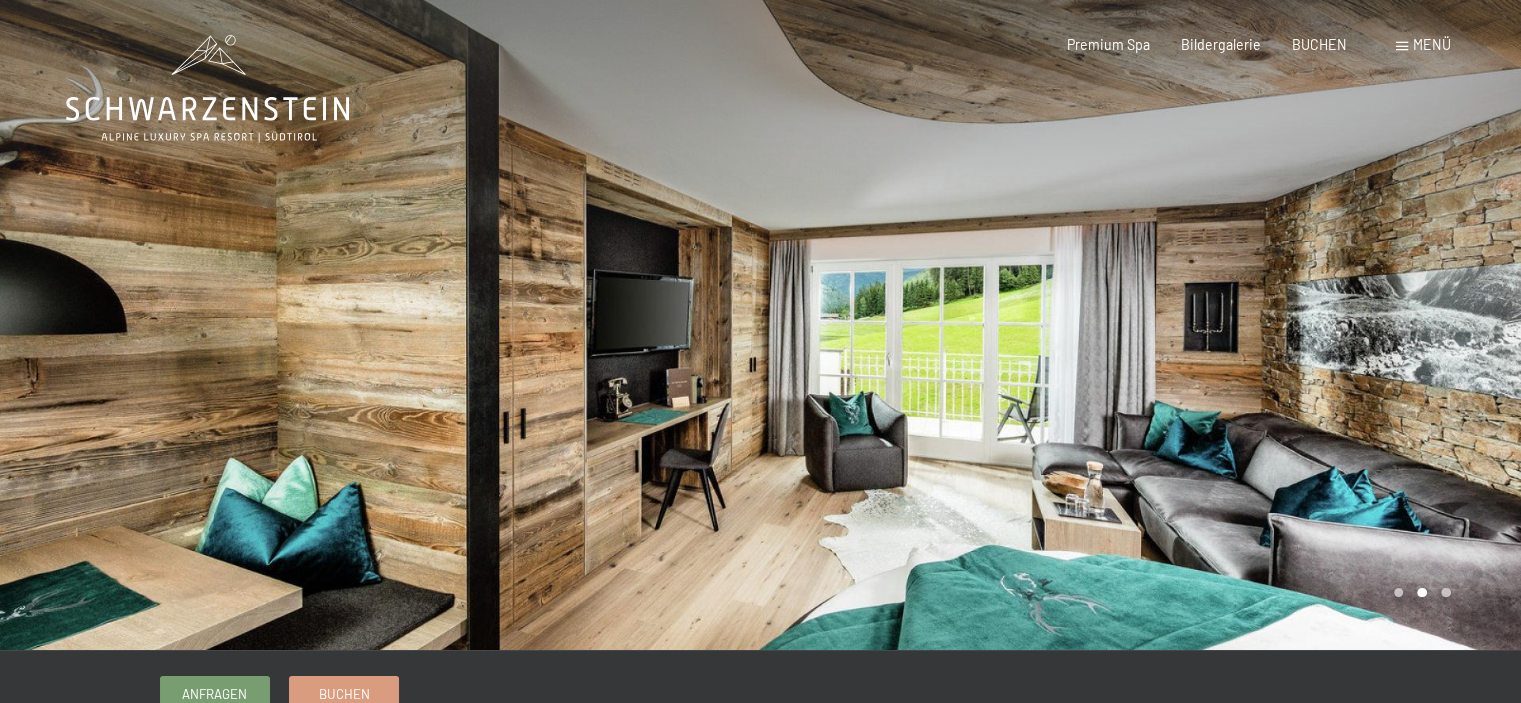 click at bounding box center (380, 325) 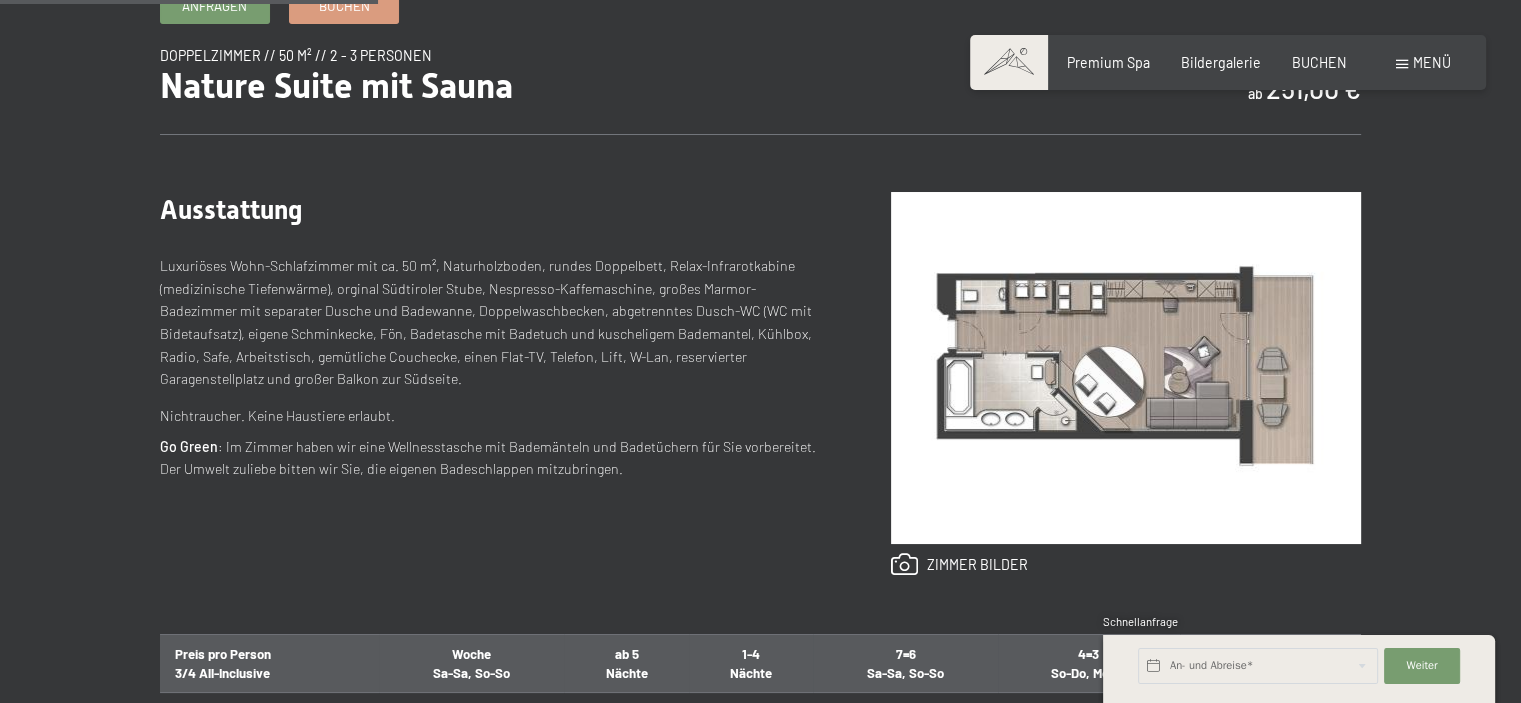 scroll, scrollTop: 700, scrollLeft: 0, axis: vertical 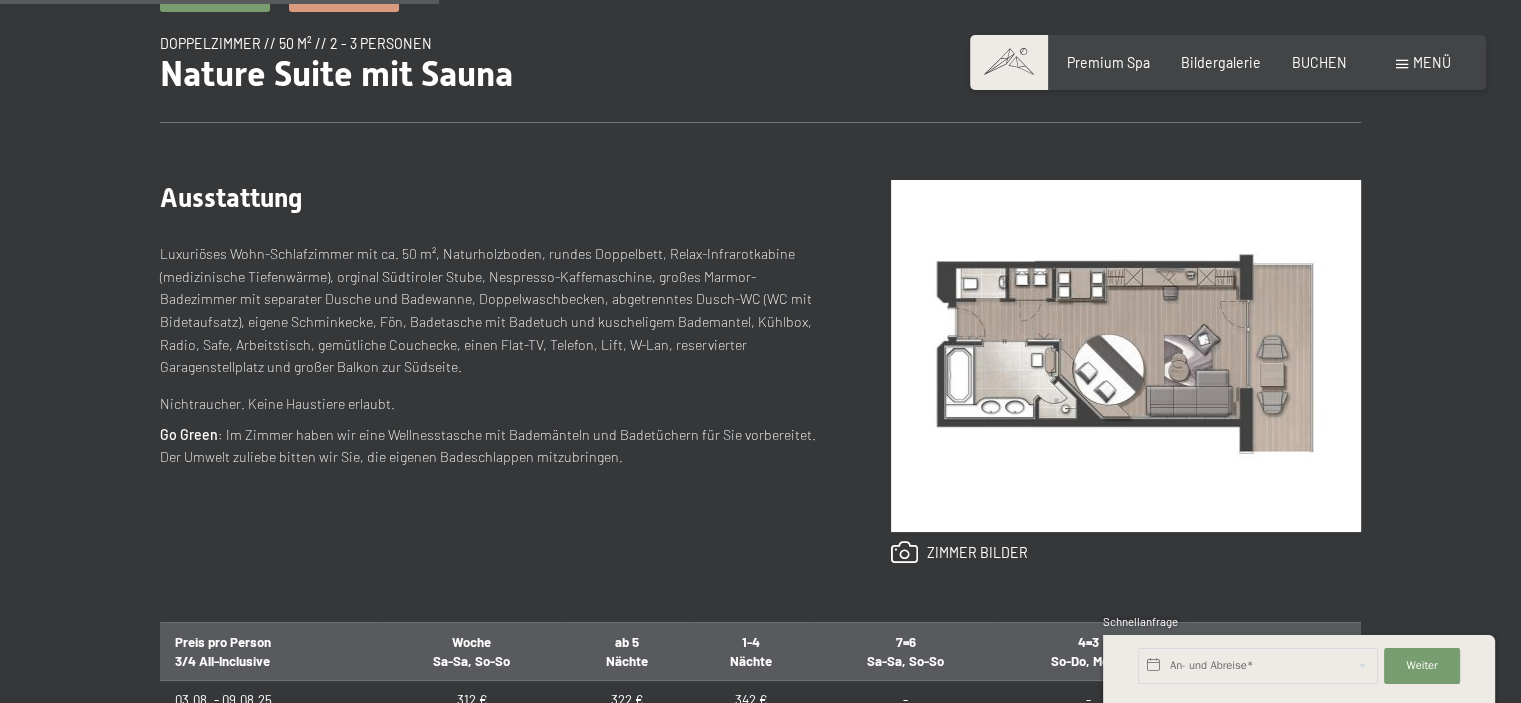 click at bounding box center (1126, 356) 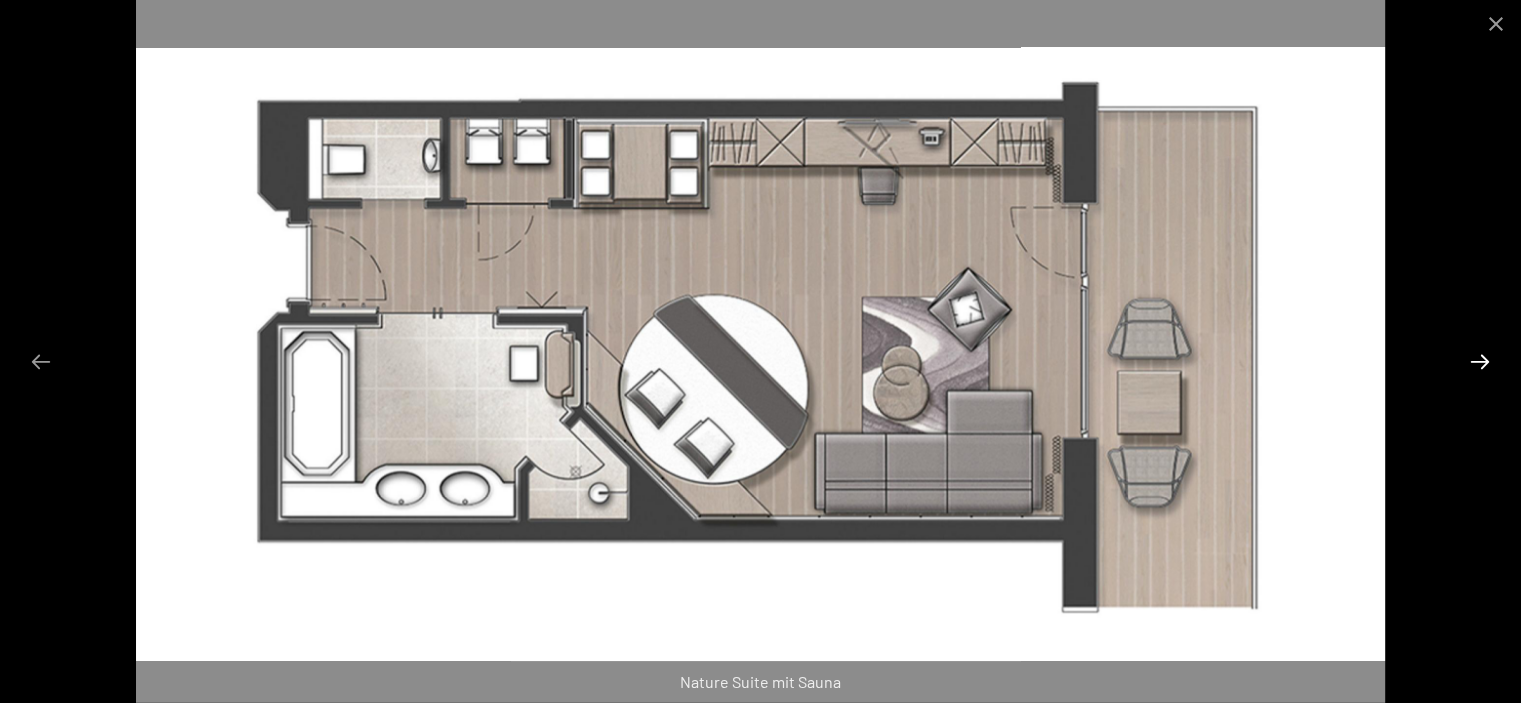 click at bounding box center (1480, 361) 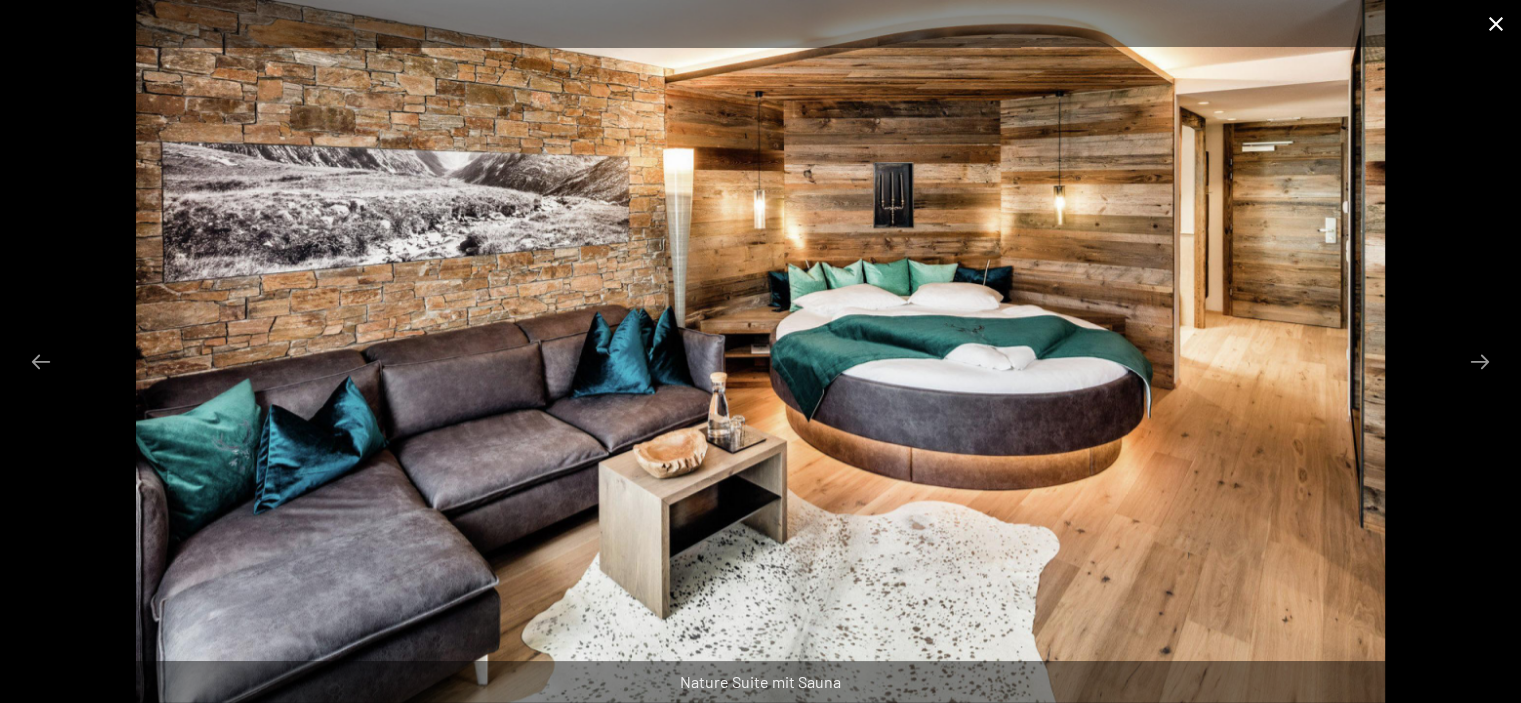 click at bounding box center (1496, 23) 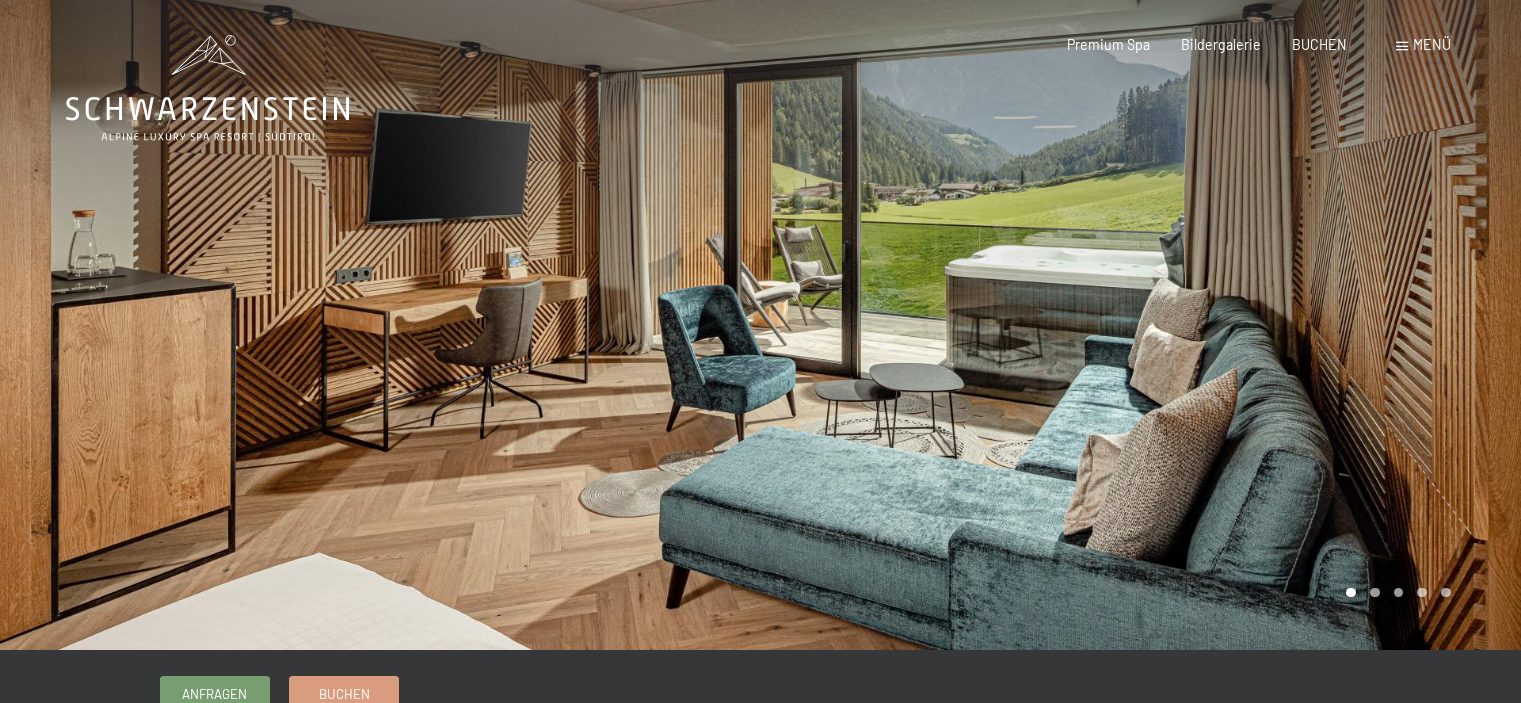 scroll, scrollTop: 0, scrollLeft: 0, axis: both 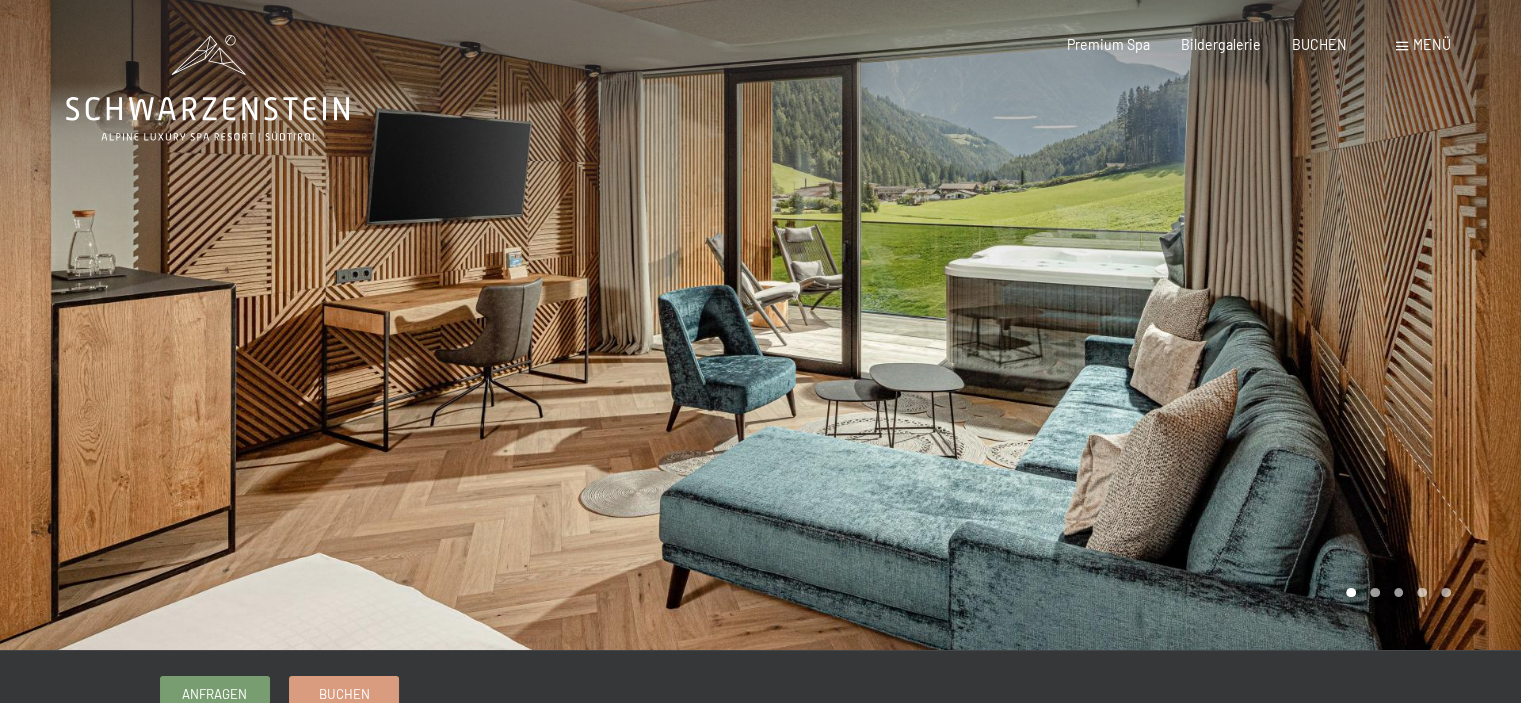 click at bounding box center (1141, 325) 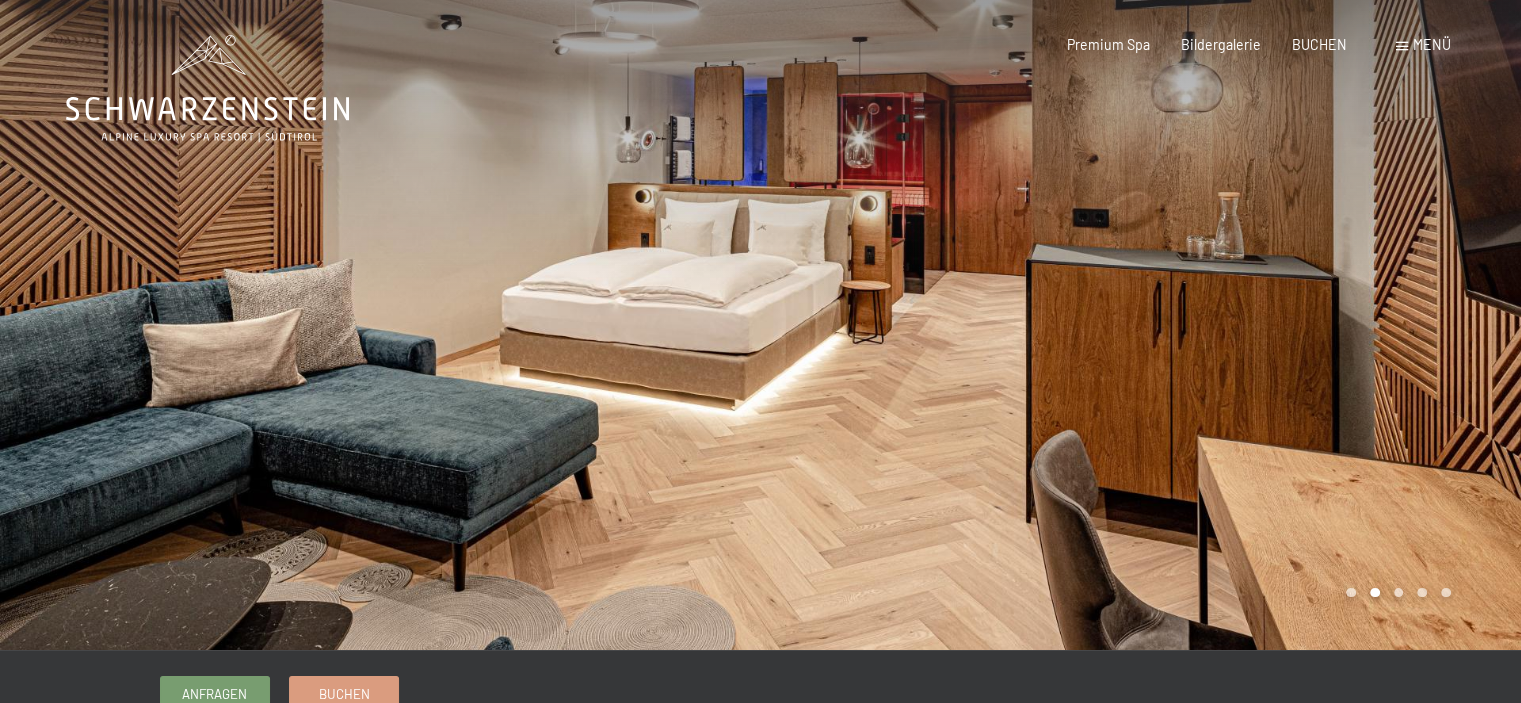click at bounding box center [1141, 325] 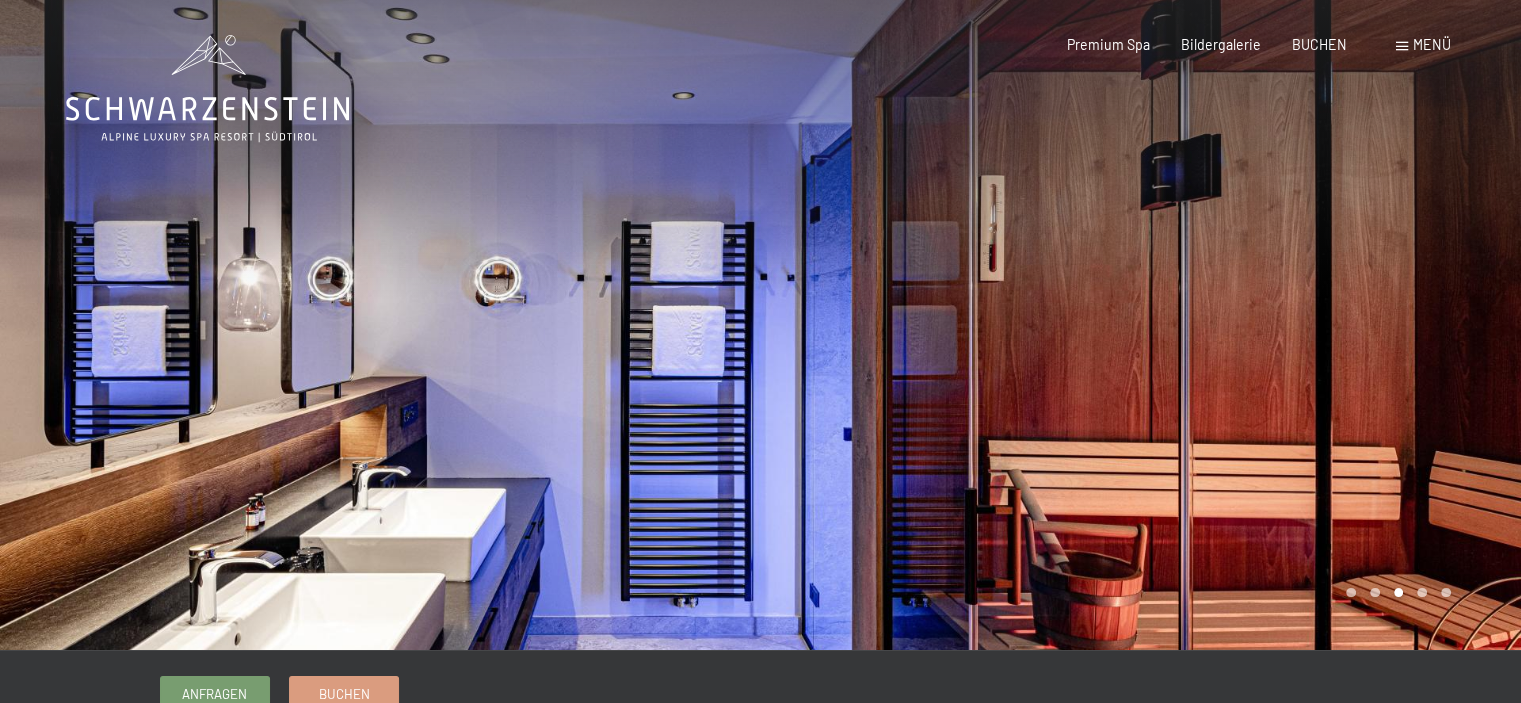 click at bounding box center [1141, 325] 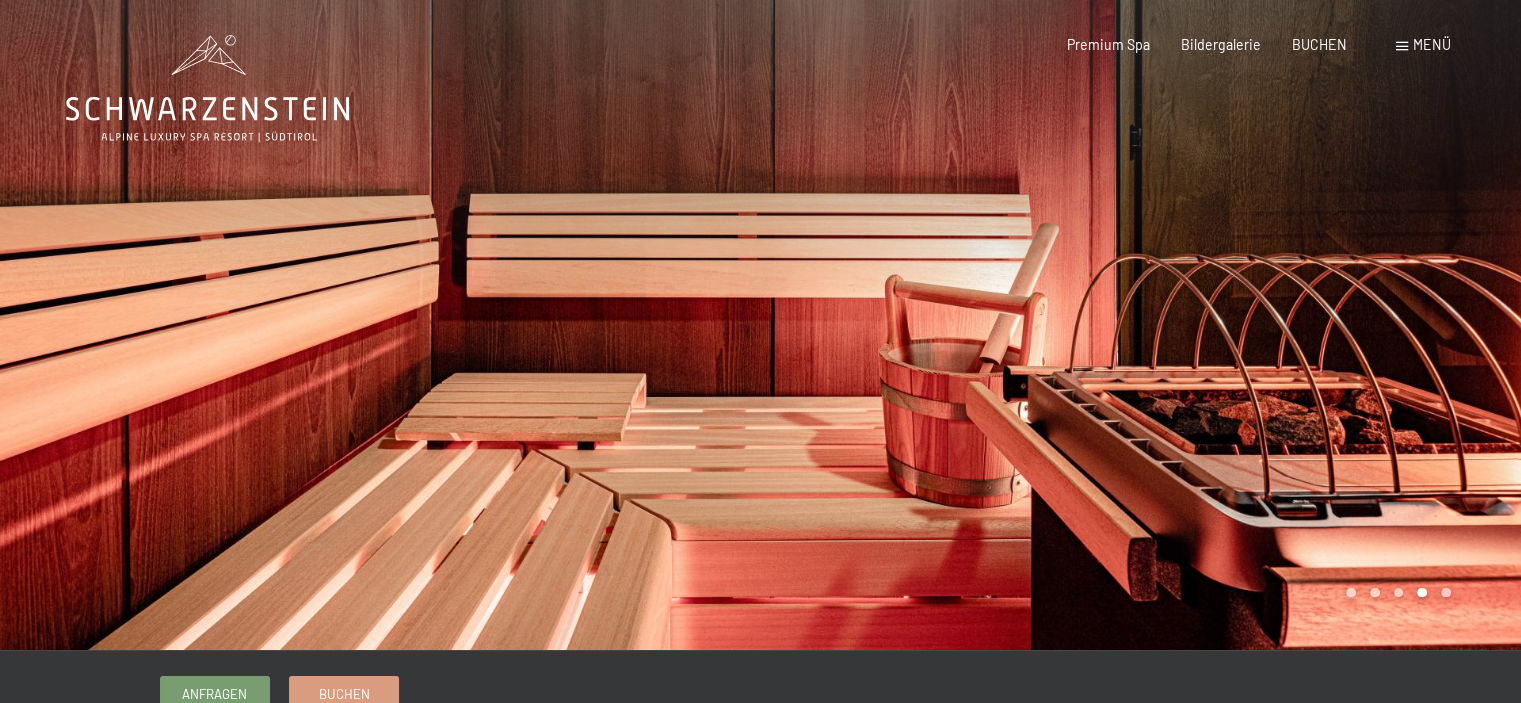 click at bounding box center (1141, 325) 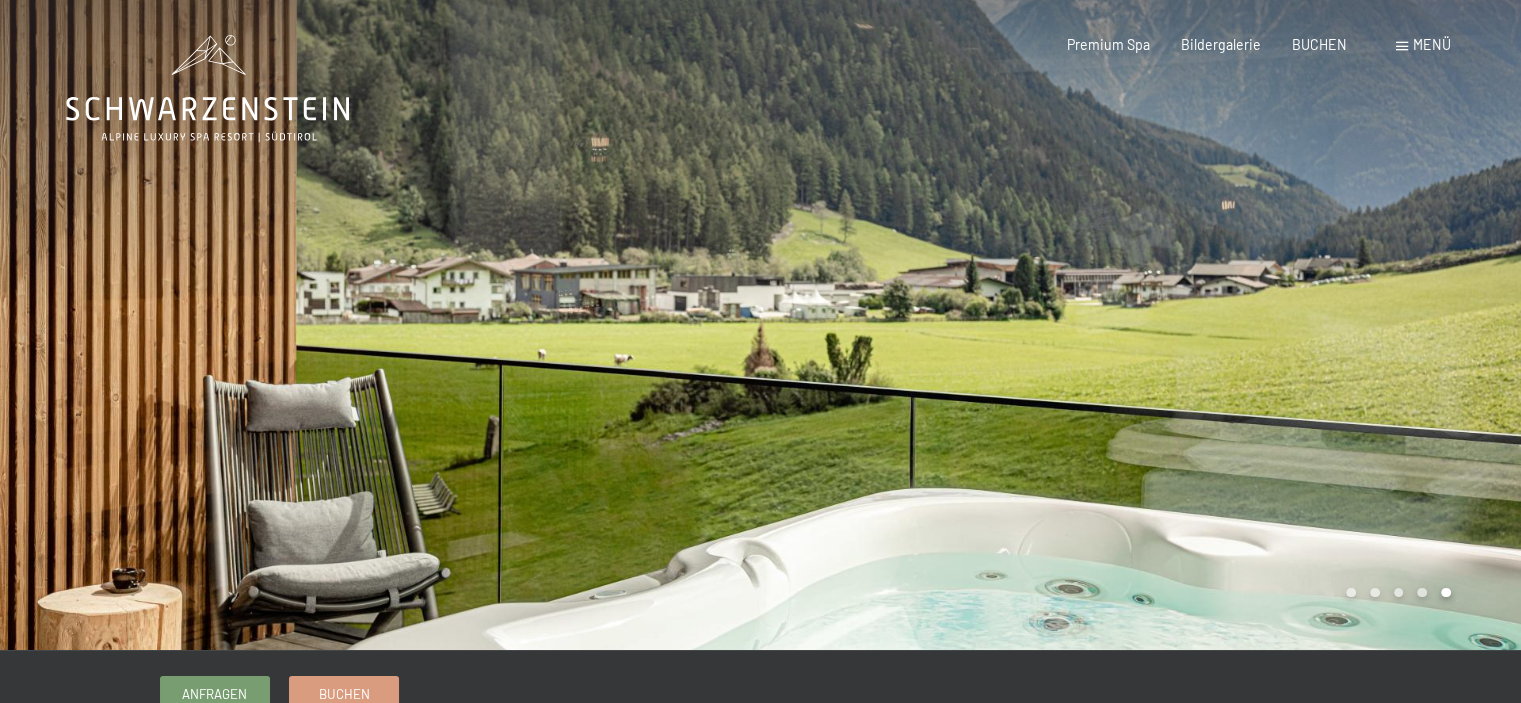 click at bounding box center (1141, 325) 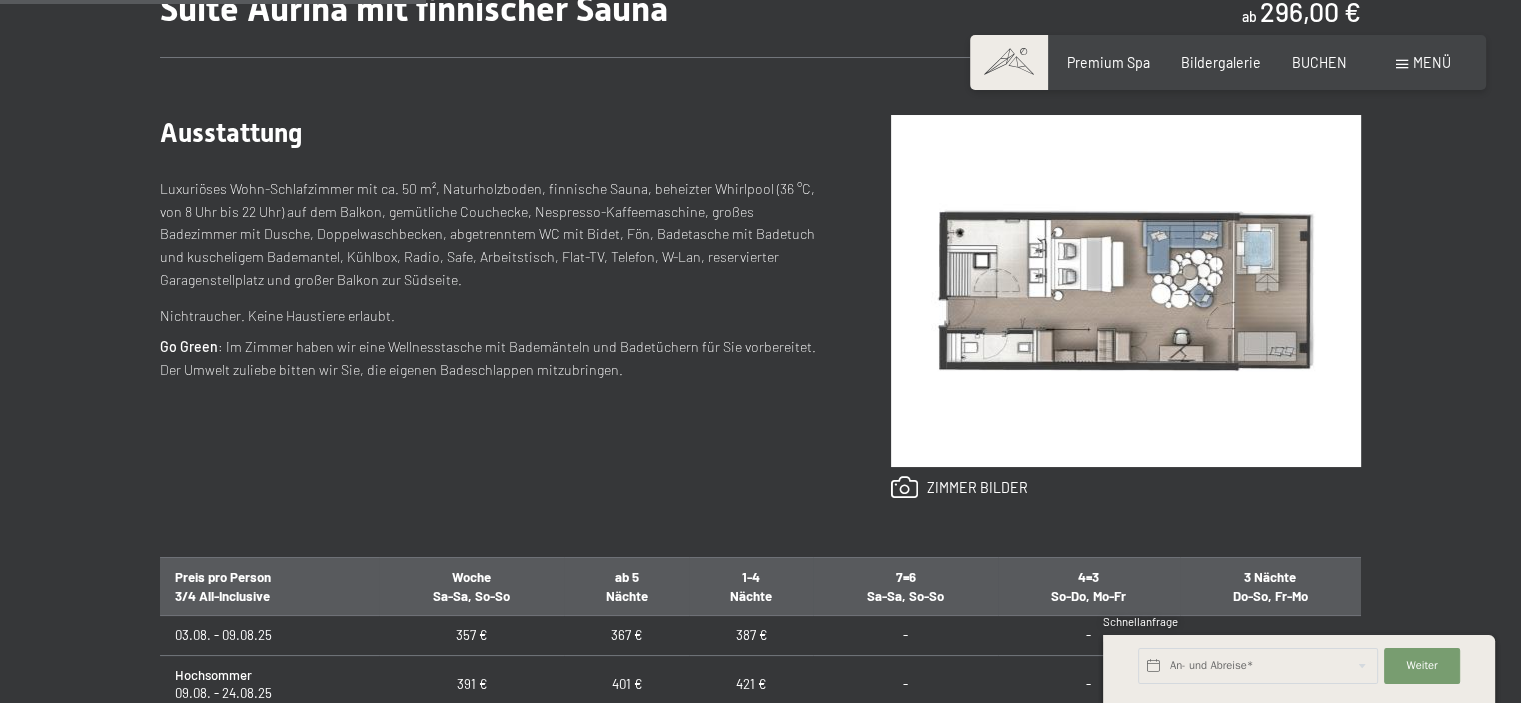 scroll, scrollTop: 800, scrollLeft: 0, axis: vertical 